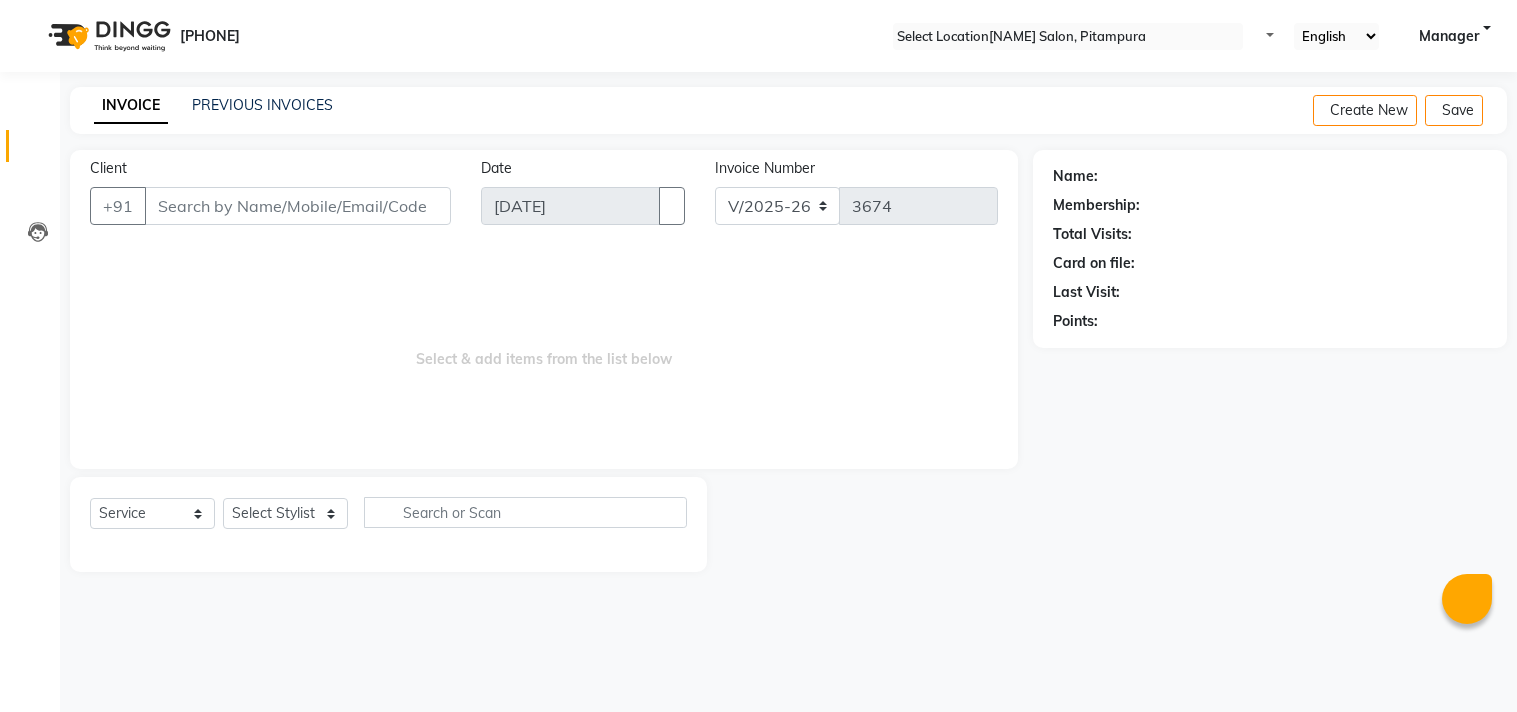 scroll, scrollTop: 0, scrollLeft: 0, axis: both 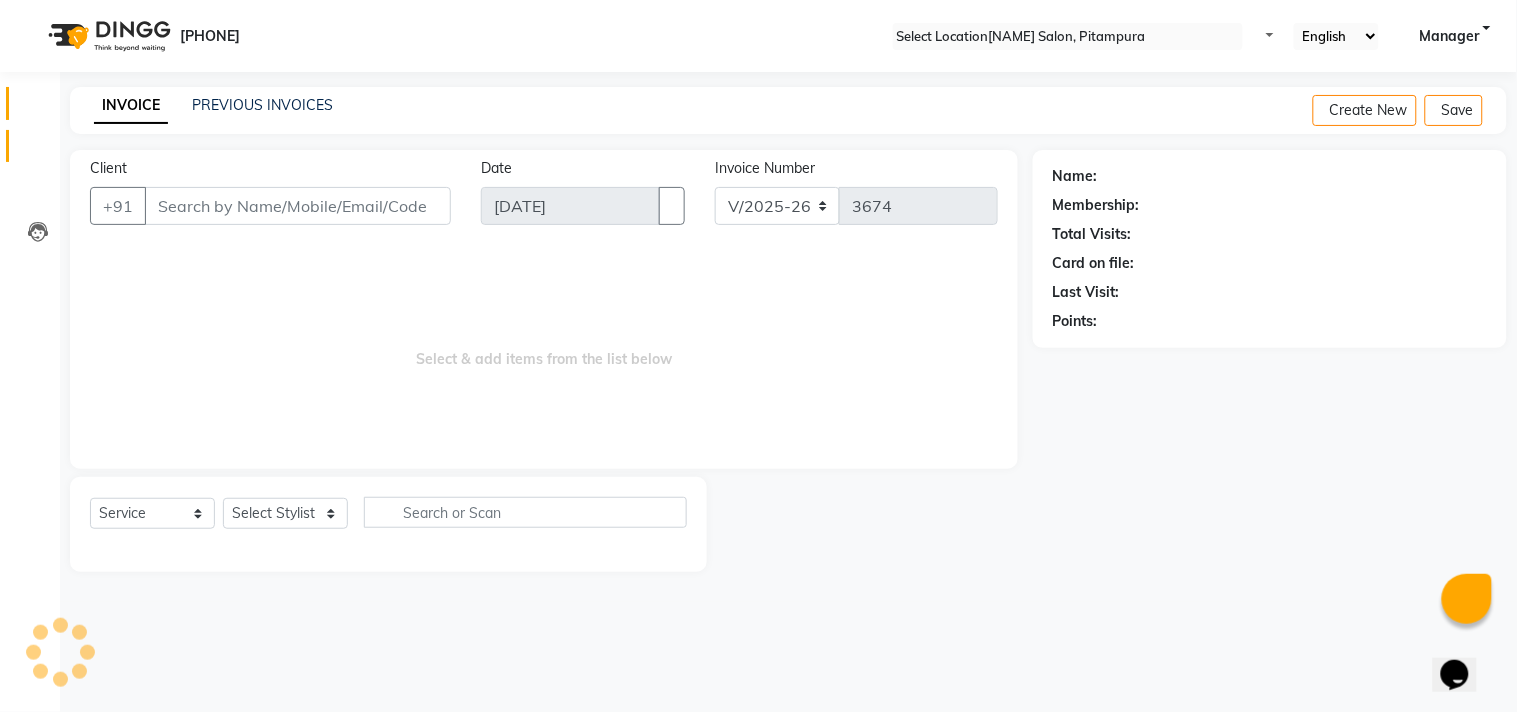 click at bounding box center [38, 108] 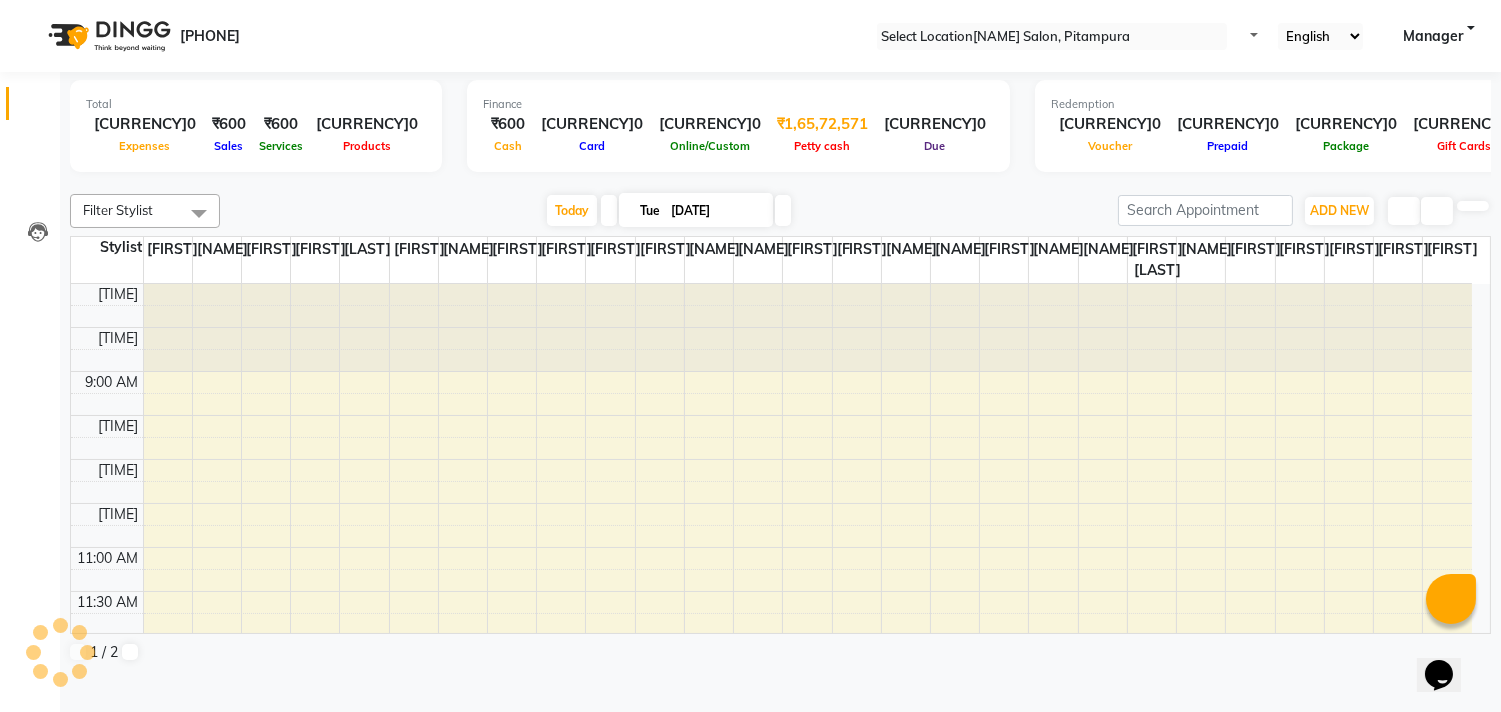 scroll, scrollTop: 0, scrollLeft: 0, axis: both 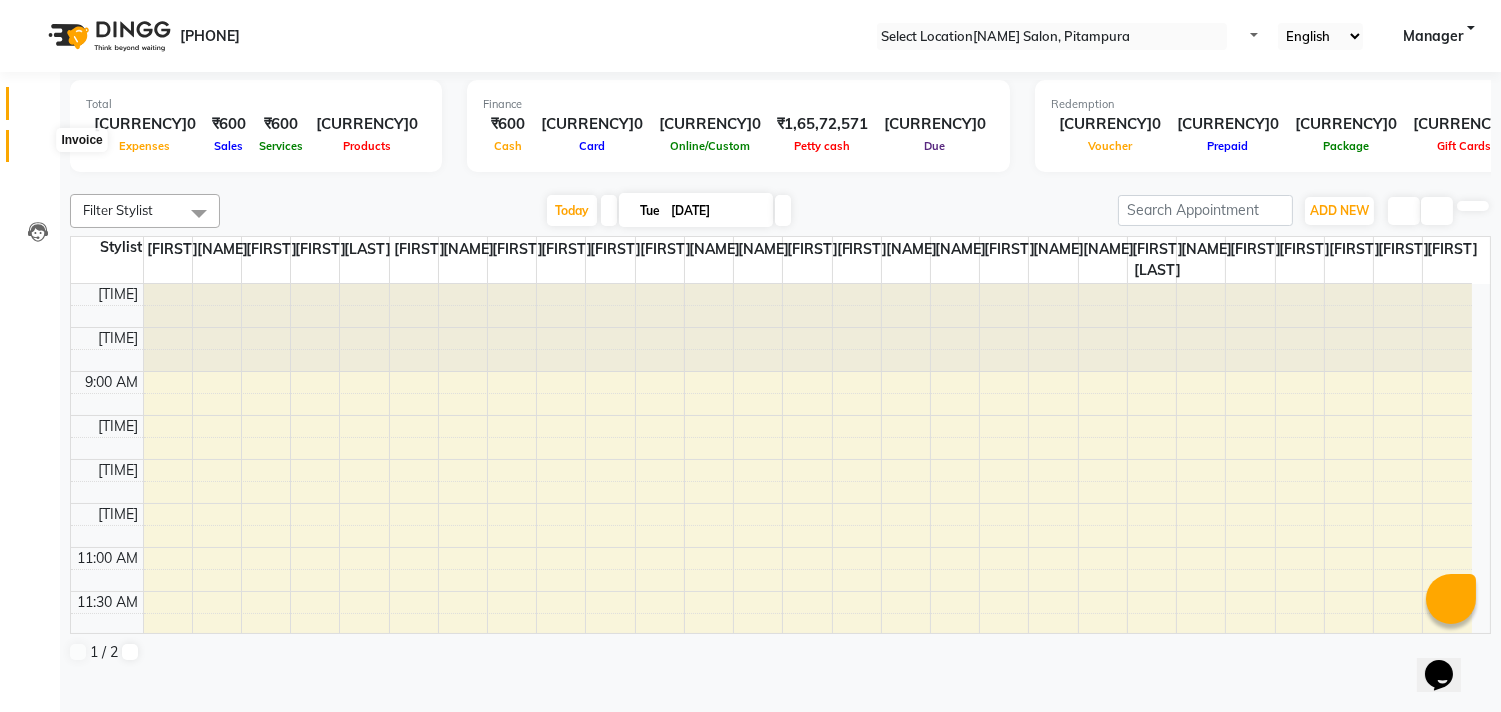 click at bounding box center [37, 151] 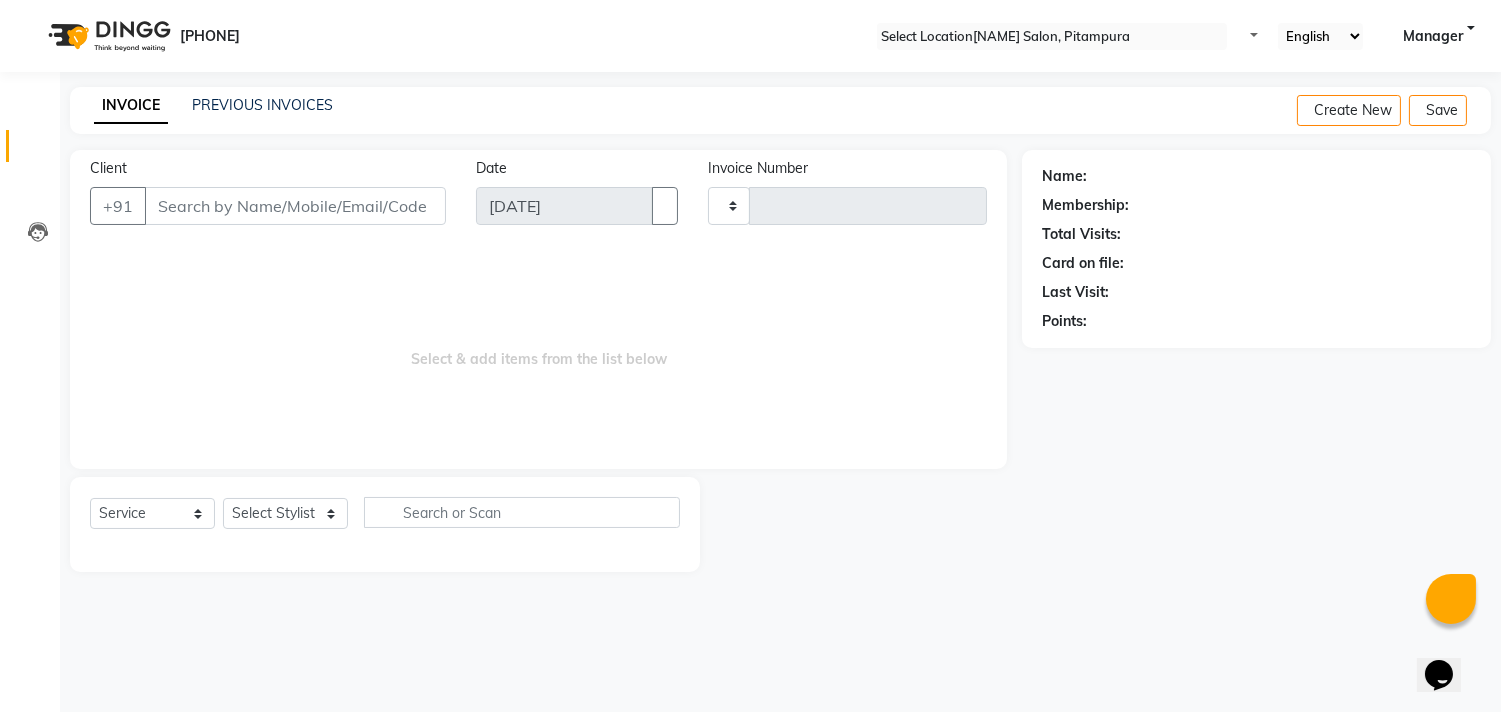 click at bounding box center (37, 151) 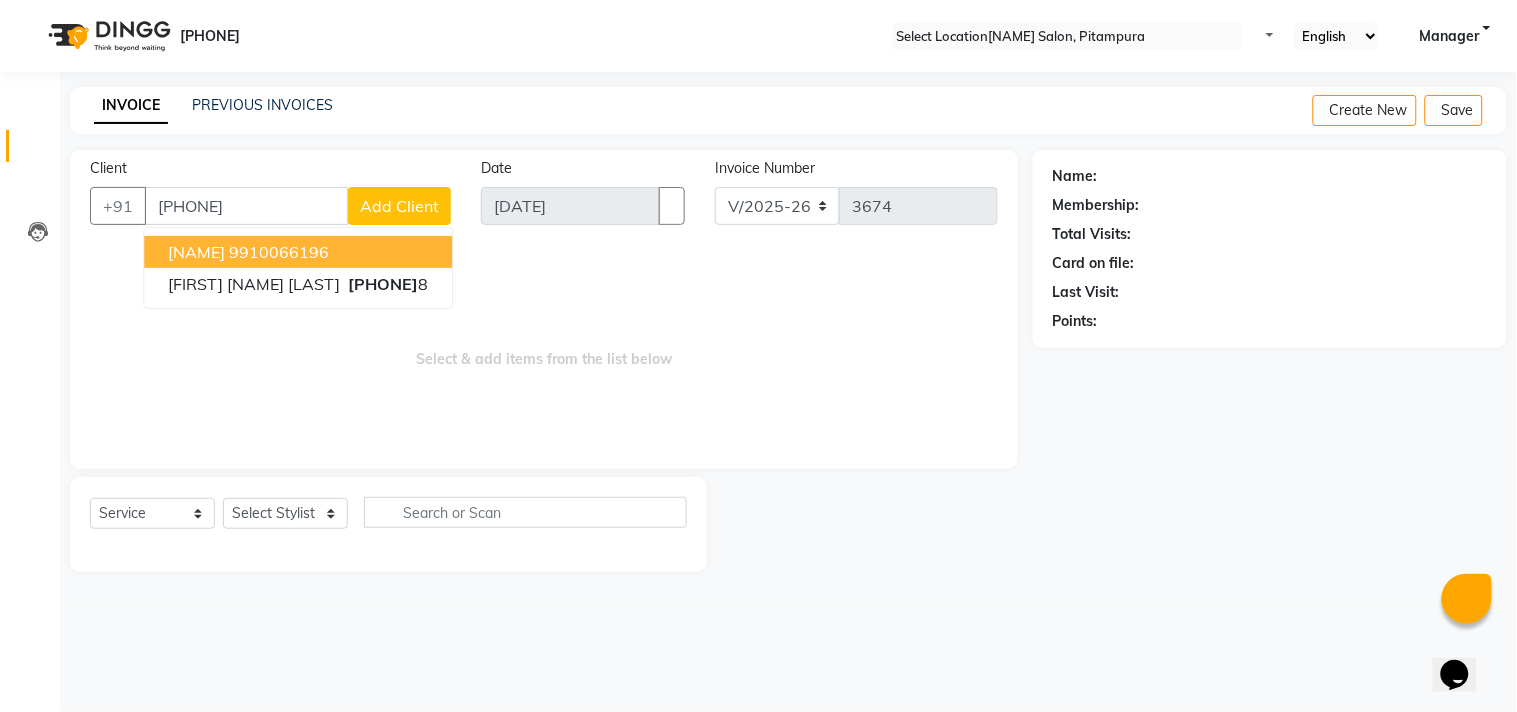 type on "[PHONE]" 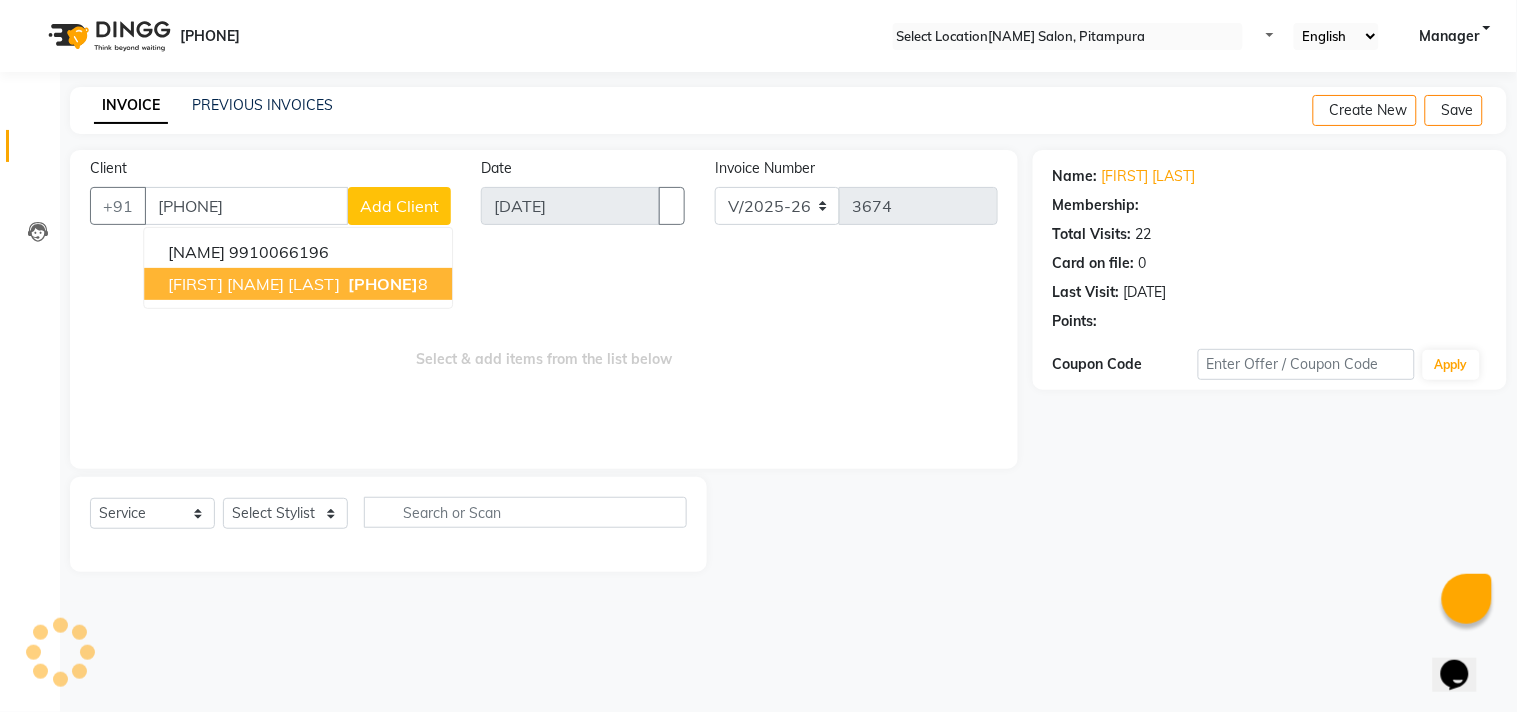 click on "[FIRST] [NAME] [LAST]" at bounding box center (254, 284) 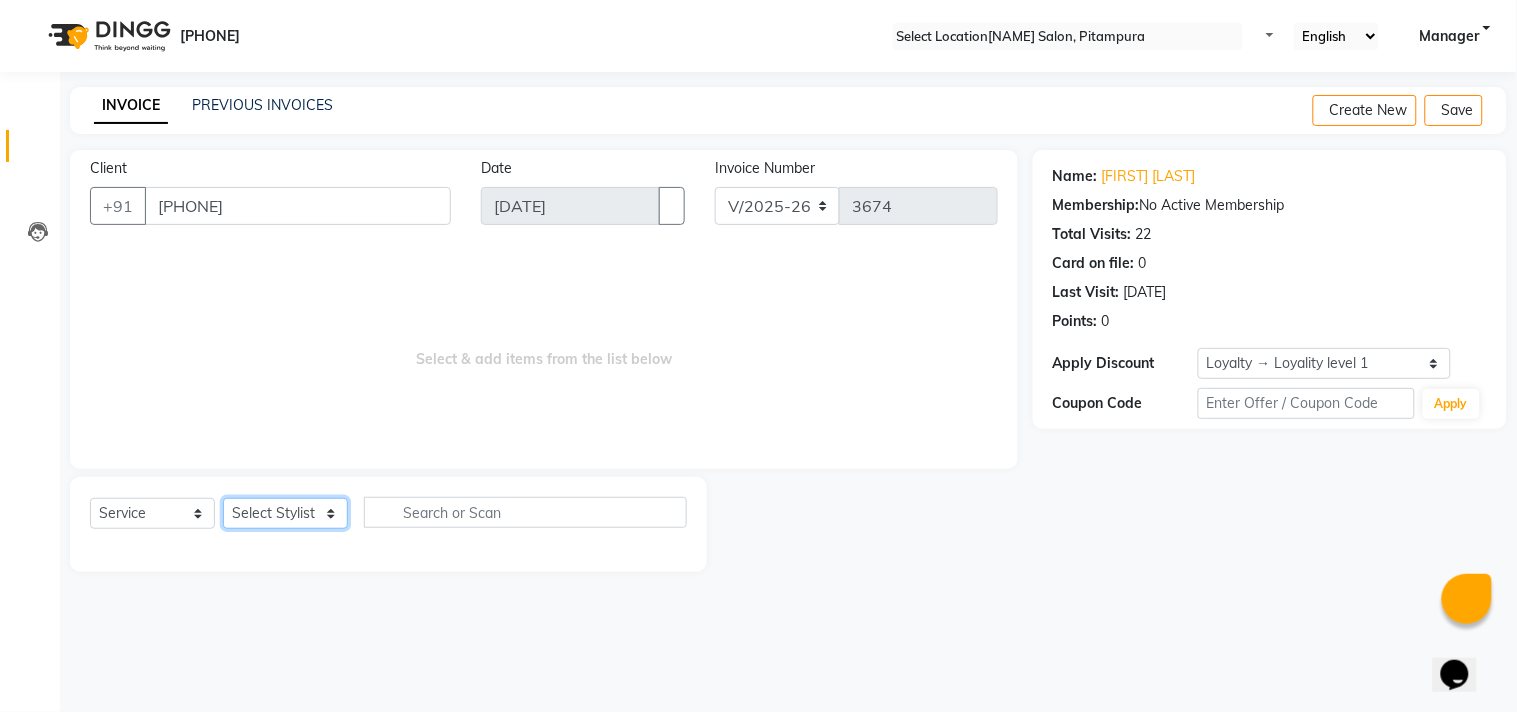click on "Select Stylist Aarif Arman Arshad ARSHAD SALMANI ASHU BHAVLEEN FAIZ gaurav Hanish harshit Jack karishma KAVITA kunal Manager MANNU Mukim pinki preeti Raghav  RAVI RESHMA RITIK SAHIL sawan SHALINI SHARUKH SHWETA  VEER Vijay  vijay tiwari ZAID" at bounding box center (285, 513) 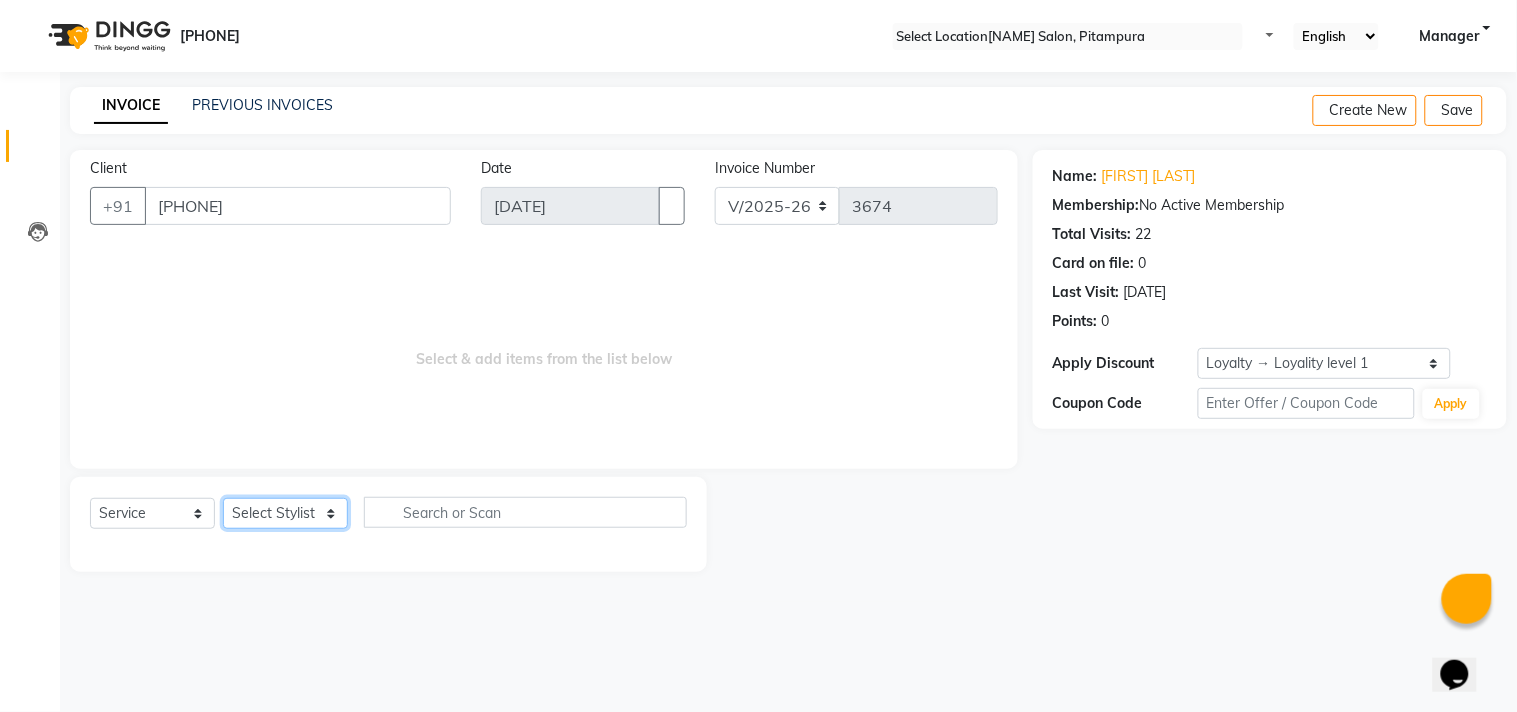 click on "Select Stylist Aarif Arman Arshad ARSHAD SALMANI ASHU BHAVLEEN FAIZ gaurav Hanish harshit Jack karishma KAVITA kunal Manager MANNU Mukim pinki preeti Raghav  RAVI RESHMA RITIK SAHIL sawan SHALINI SHARUKH SHWETA  VEER Vijay  vijay tiwari ZAID" at bounding box center (285, 513) 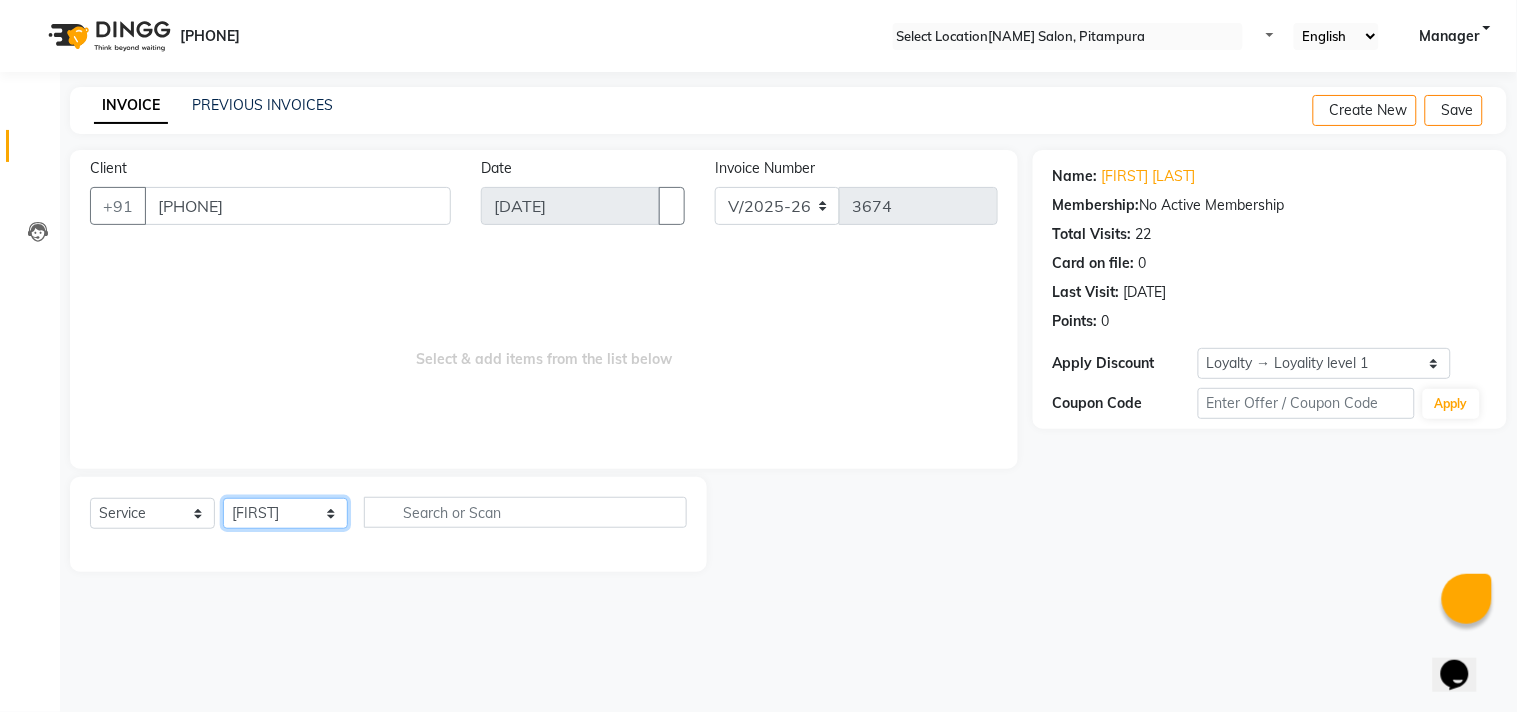 click on "Select Stylist Aarif Arman Arshad ARSHAD SALMANI ASHU BHAVLEEN FAIZ gaurav Hanish harshit Jack karishma KAVITA kunal Manager MANNU Mukim pinki preeti Raghav  RAVI RESHMA RITIK SAHIL sawan SHALINI SHARUKH SHWETA  VEER Vijay  vijay tiwari ZAID" at bounding box center [285, 513] 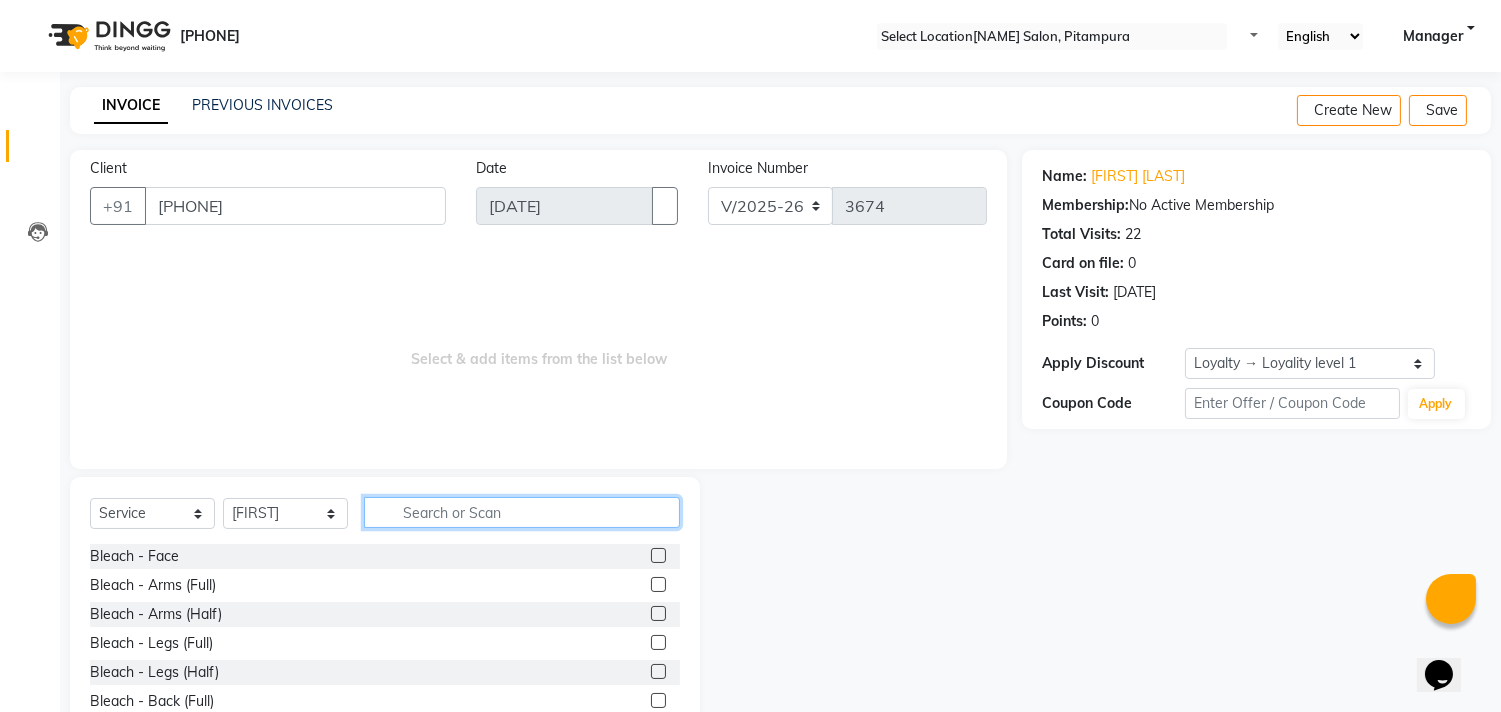 click at bounding box center (522, 512) 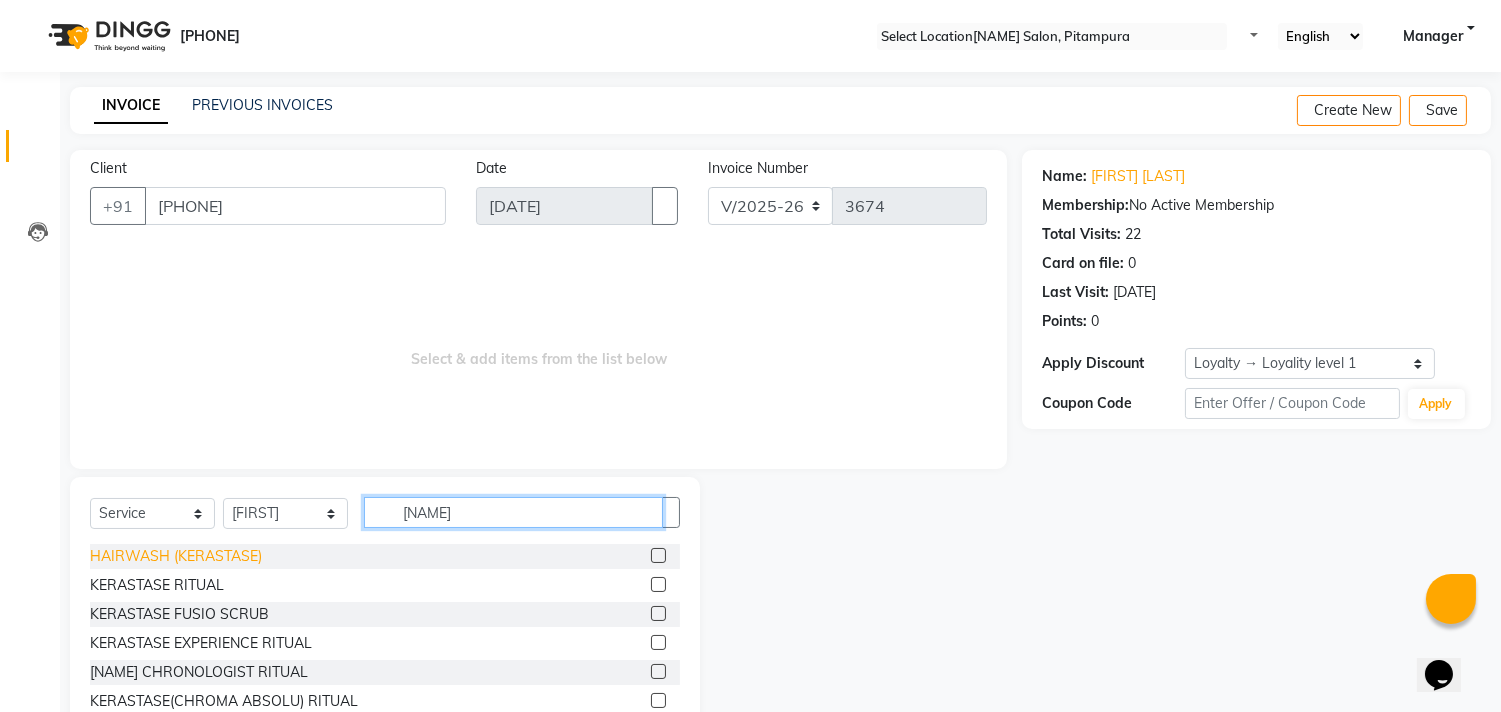 type on "[NAME]" 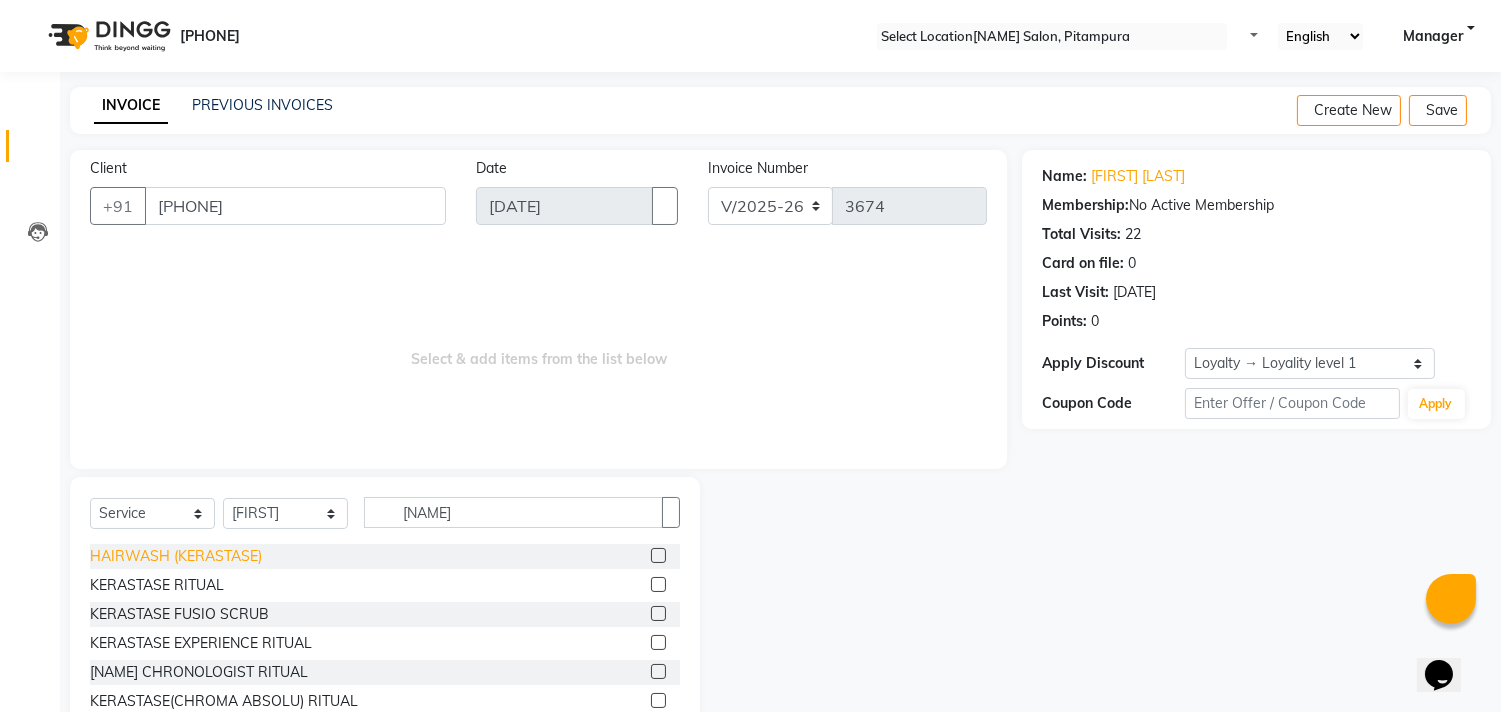 click on "HAIRWASH (KERASTASE)" at bounding box center (176, 556) 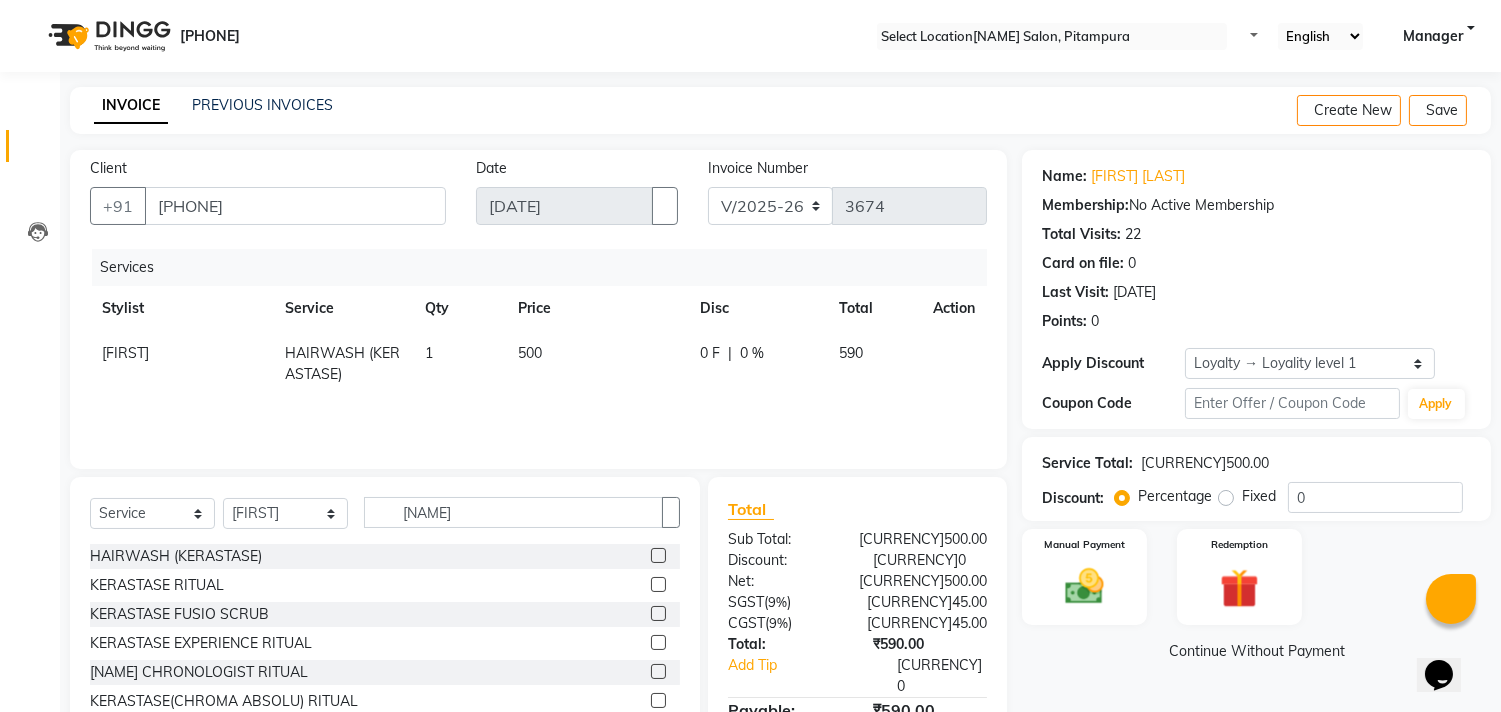 click on "500" at bounding box center (596, 364) 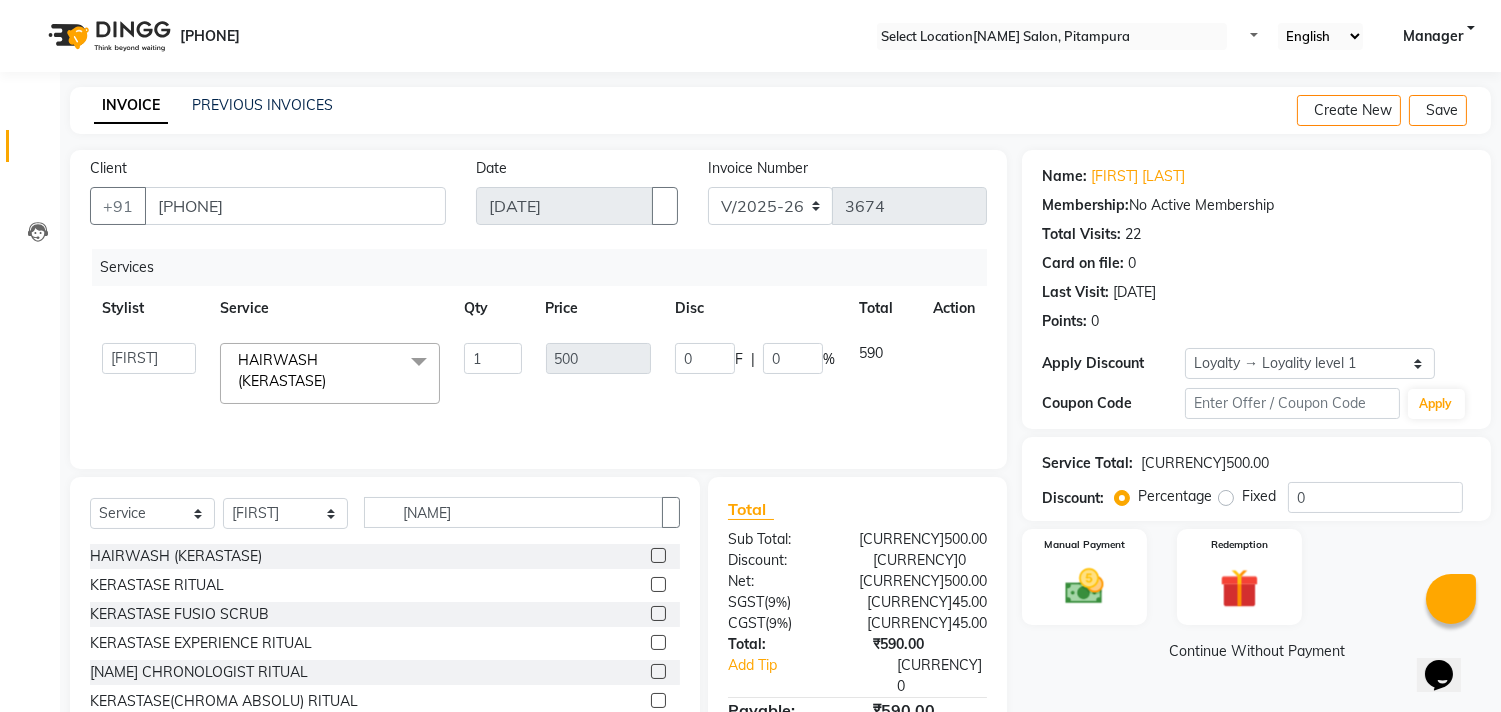click on "500" at bounding box center (598, 373) 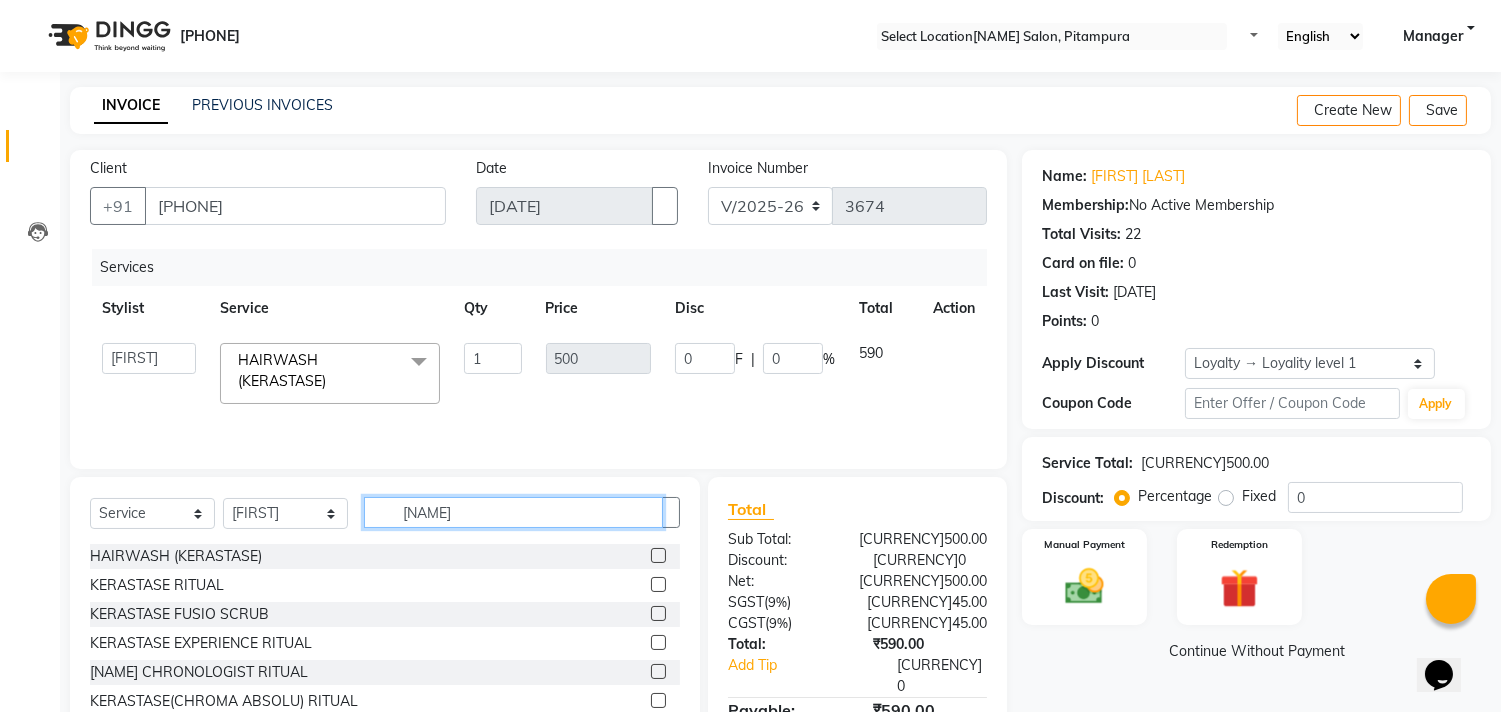 click on "[NAME]" at bounding box center [513, 512] 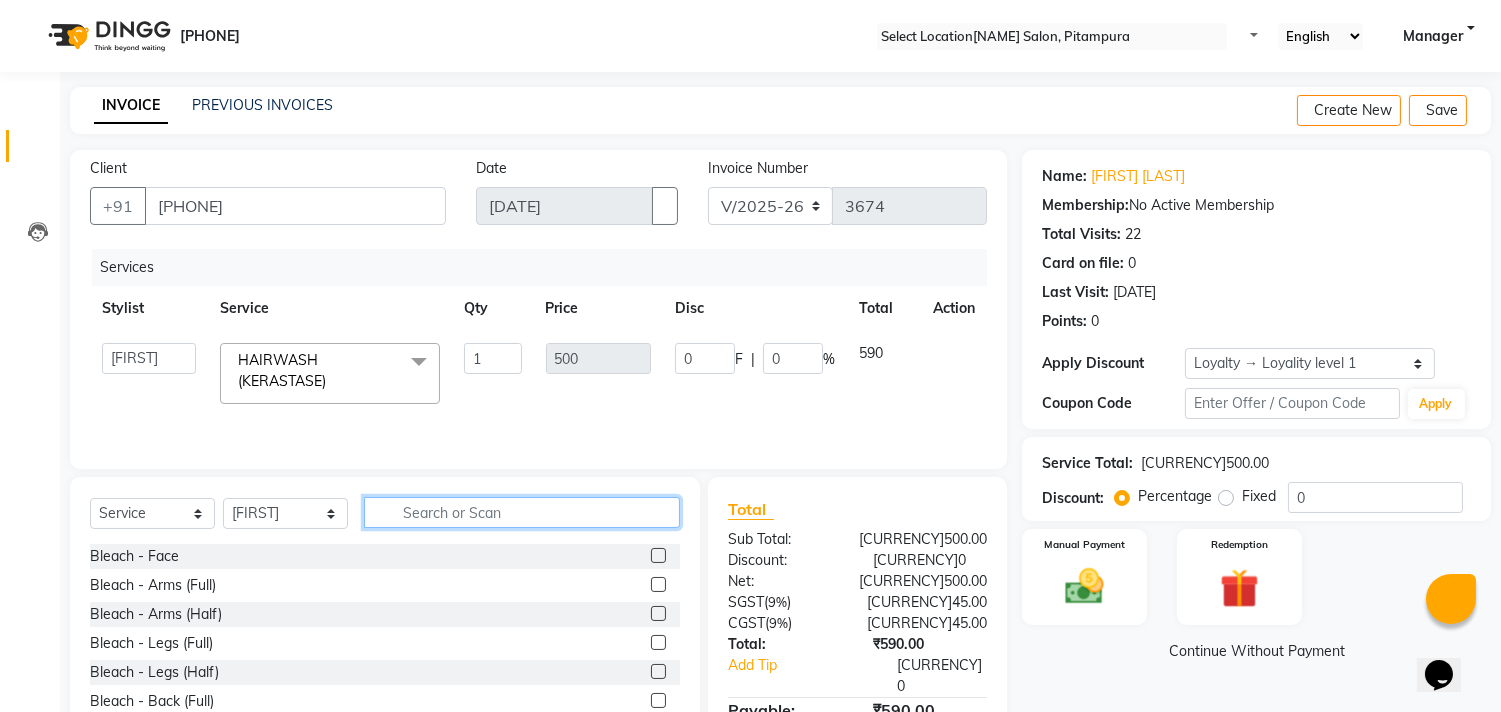 click at bounding box center (522, 512) 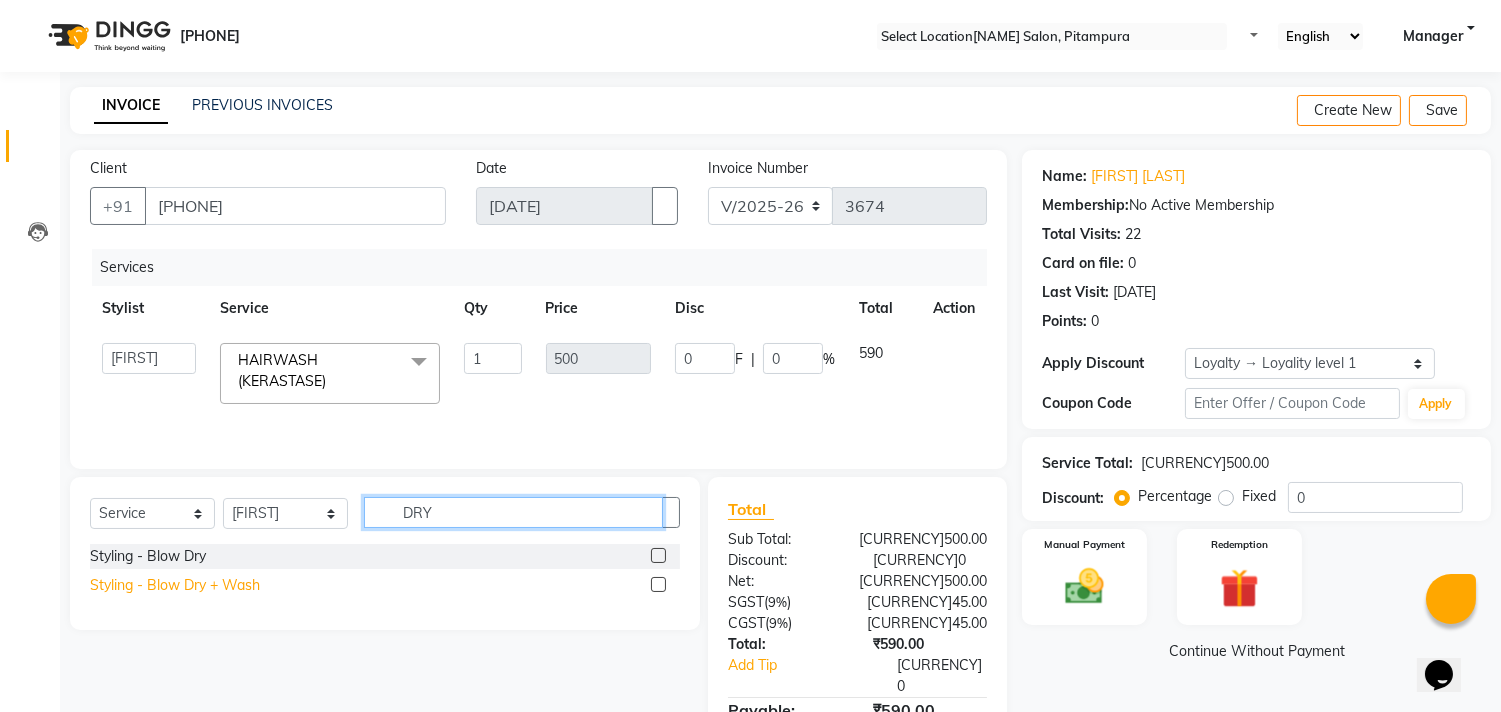 type on "DRY" 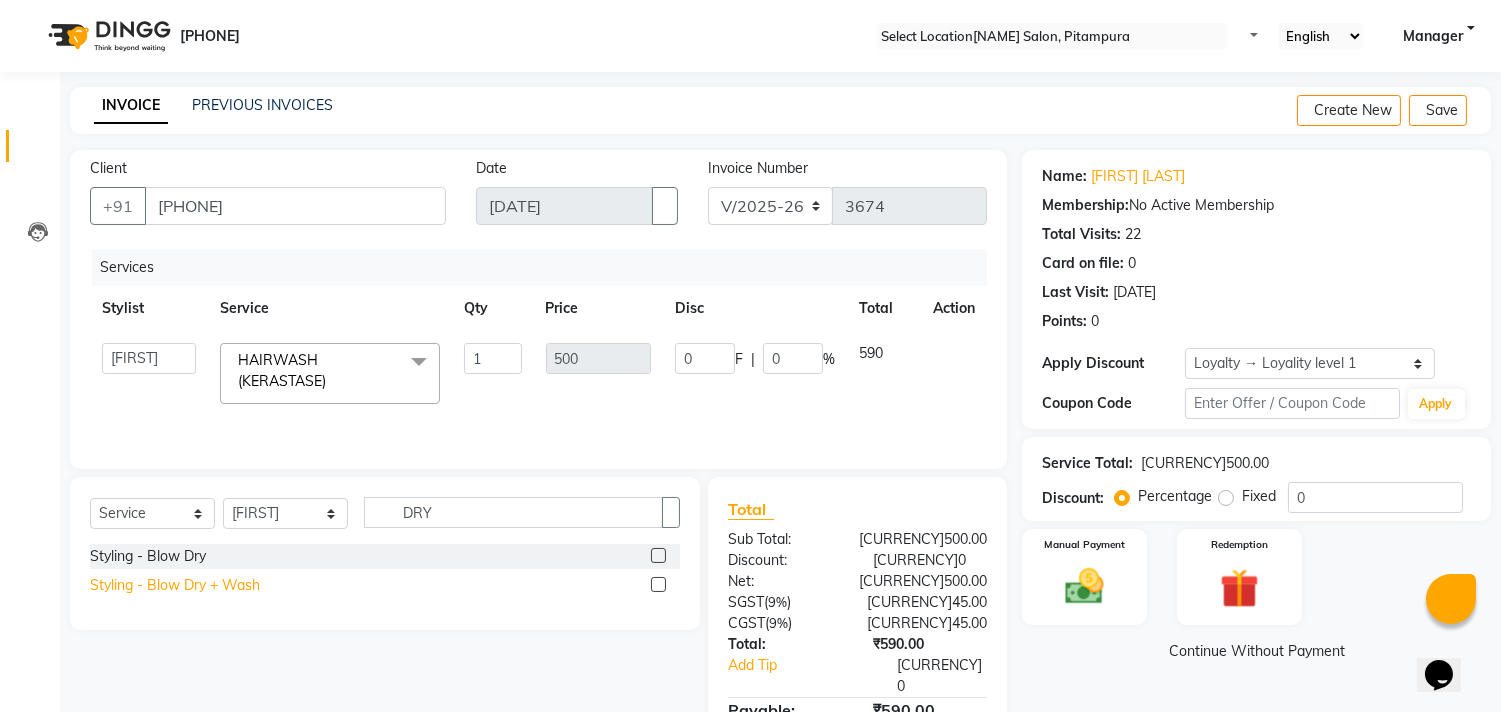 click on "Styling - Blow Dry + Wash" at bounding box center [148, 556] 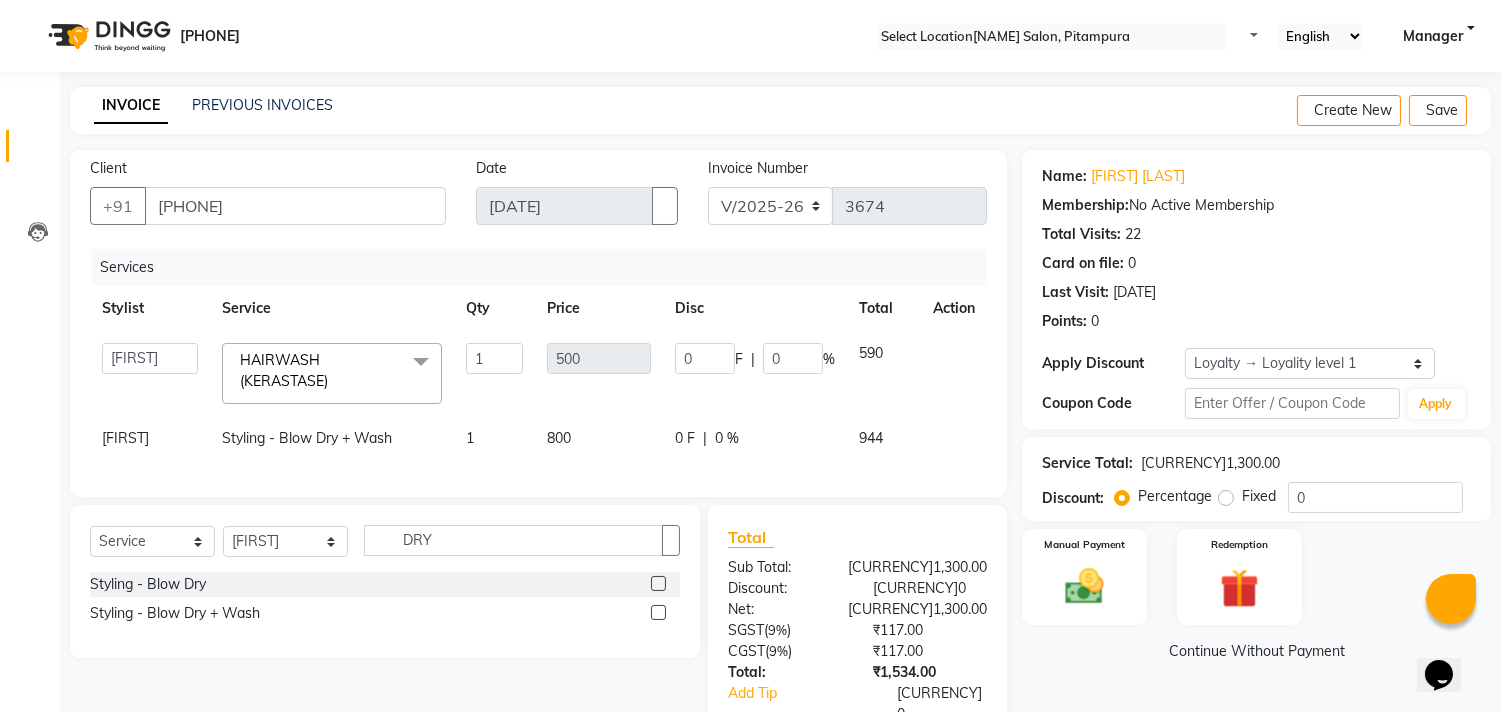click at bounding box center [941, 343] 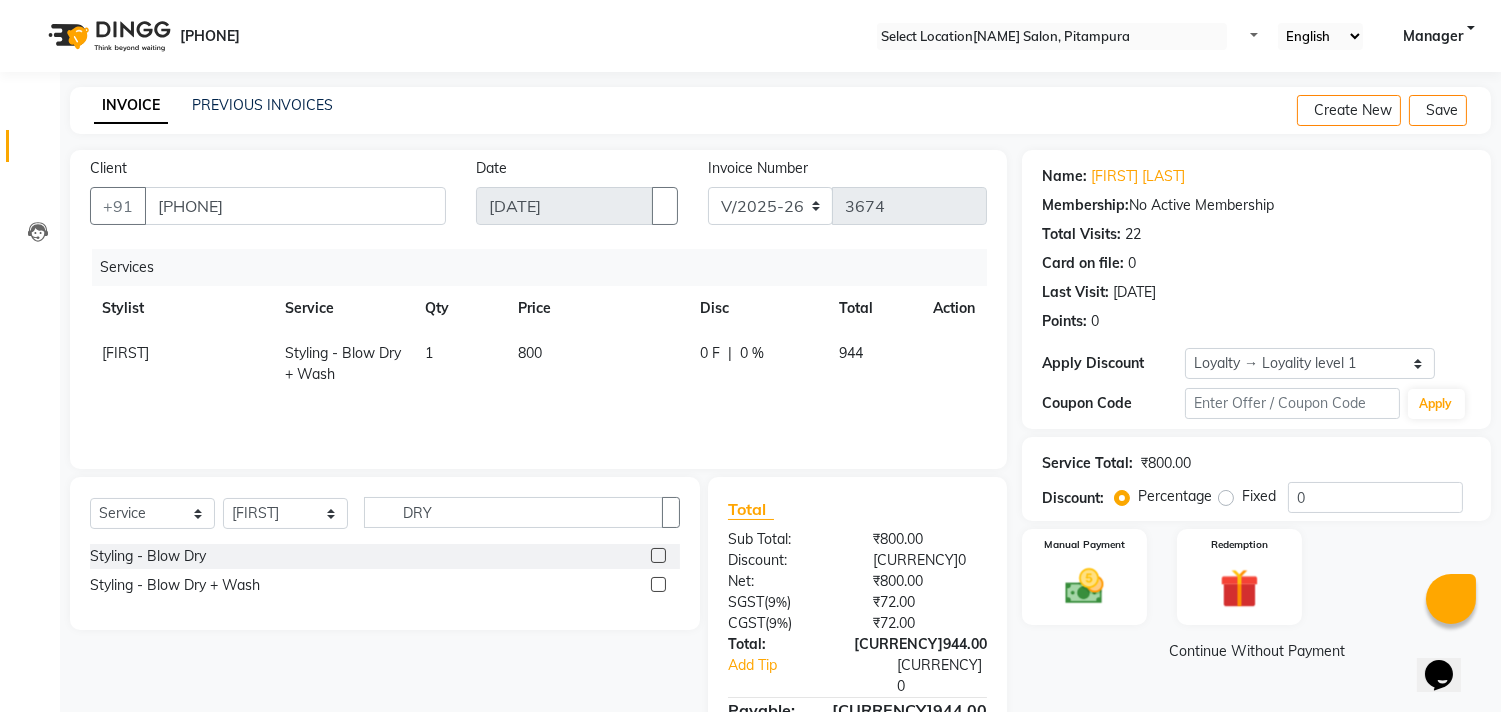 click on "800" at bounding box center (596, 364) 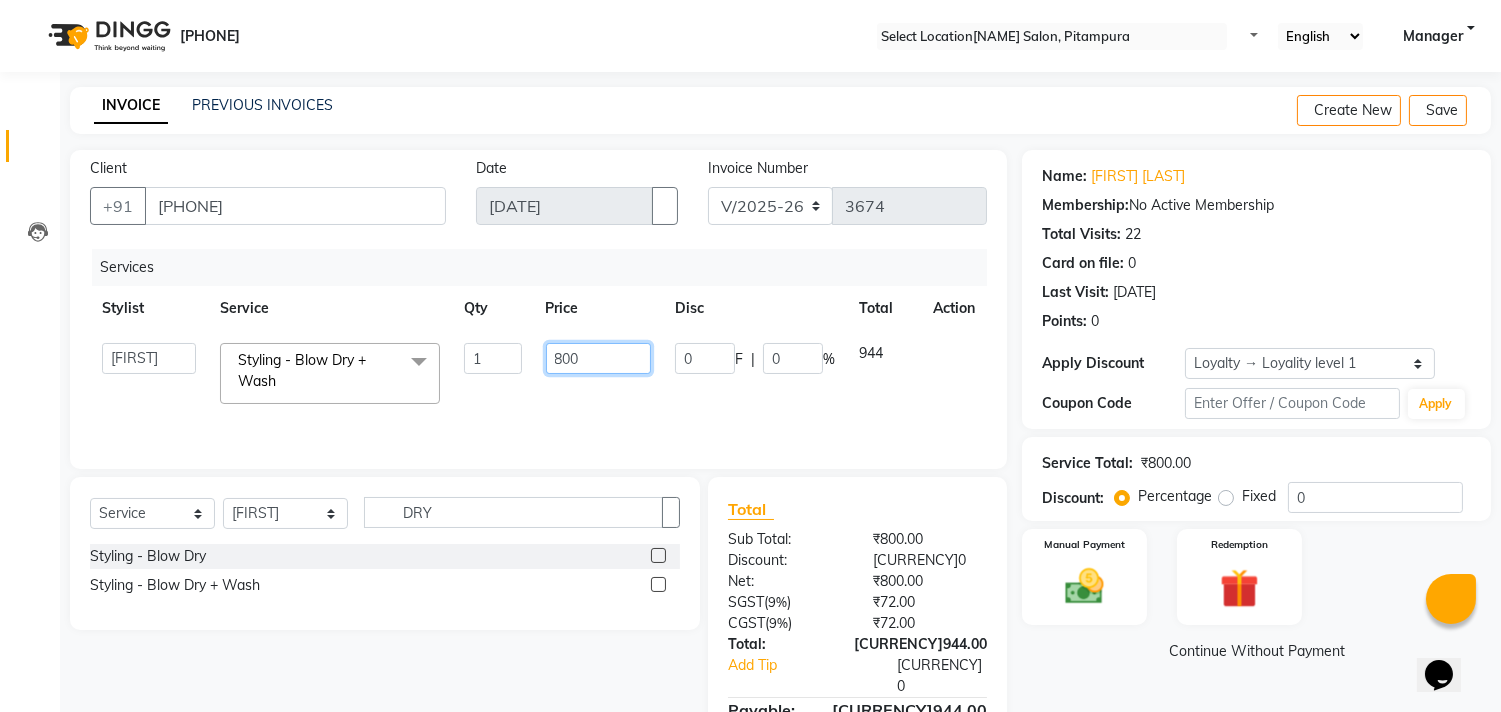 click on "800" at bounding box center (492, 358) 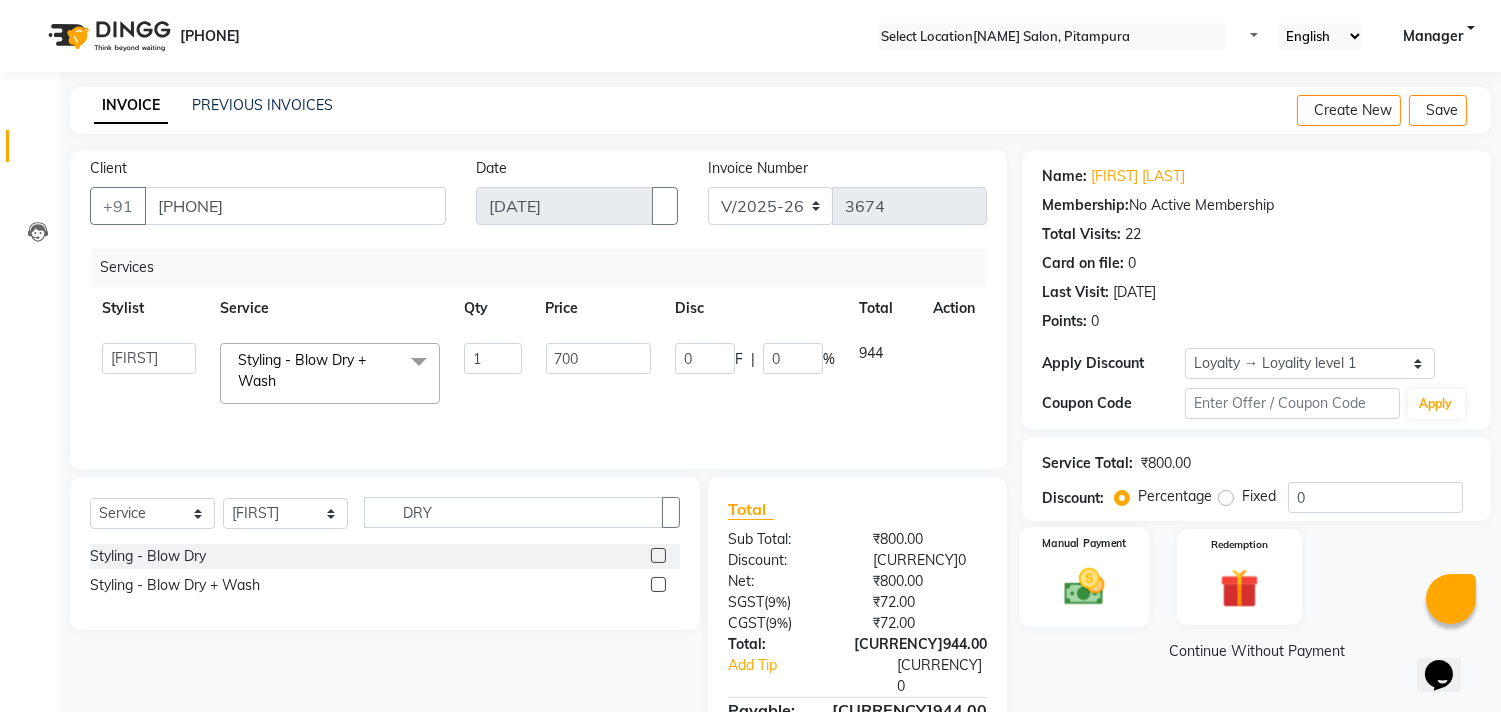 click at bounding box center [1085, 586] 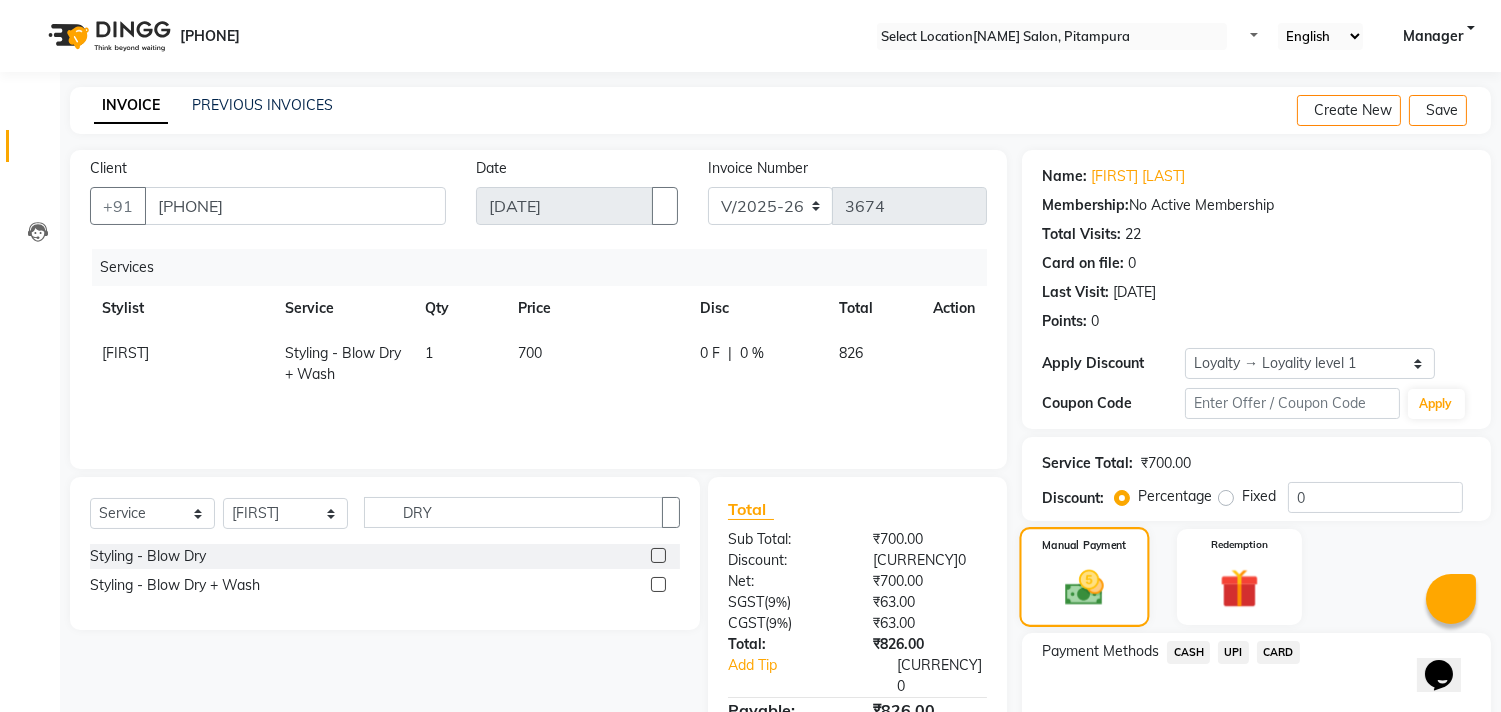 scroll, scrollTop: 114, scrollLeft: 0, axis: vertical 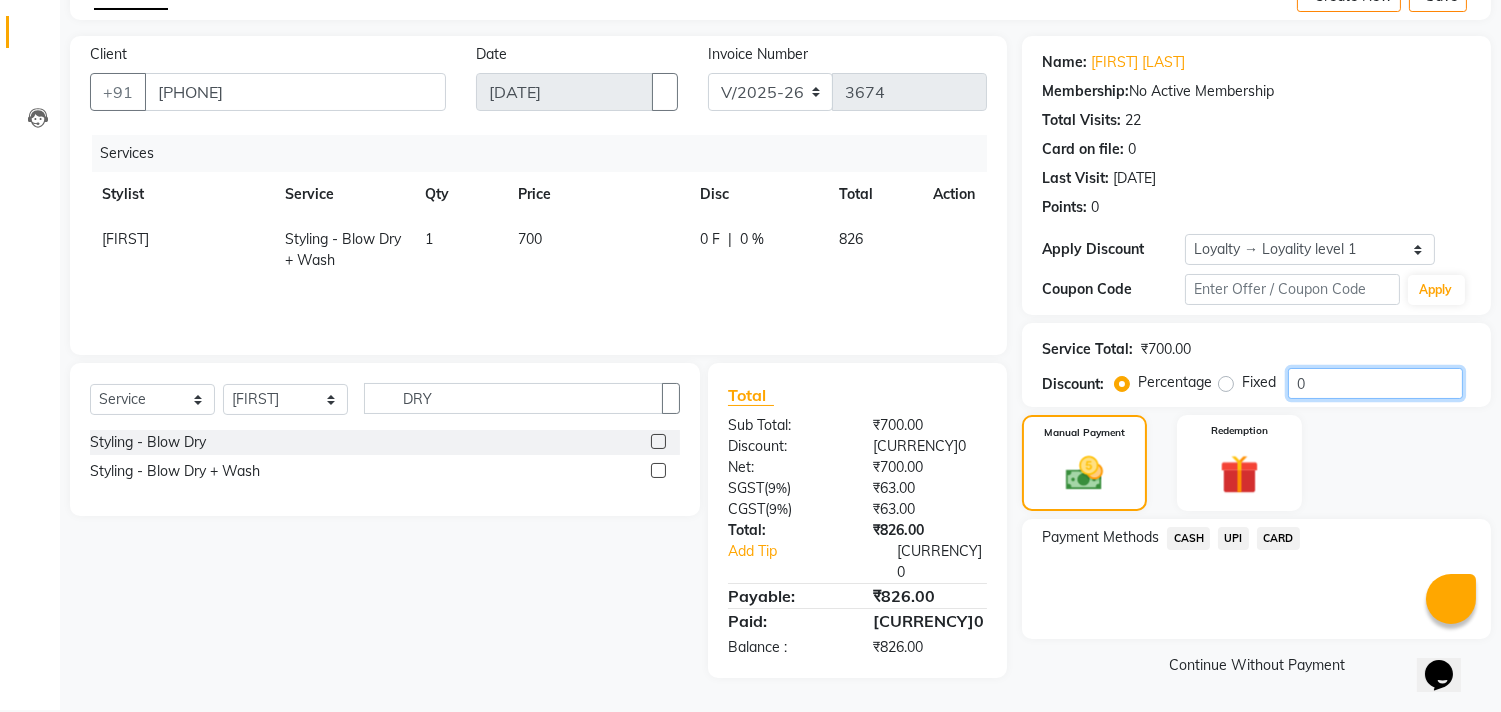 click on "0" at bounding box center [1375, 383] 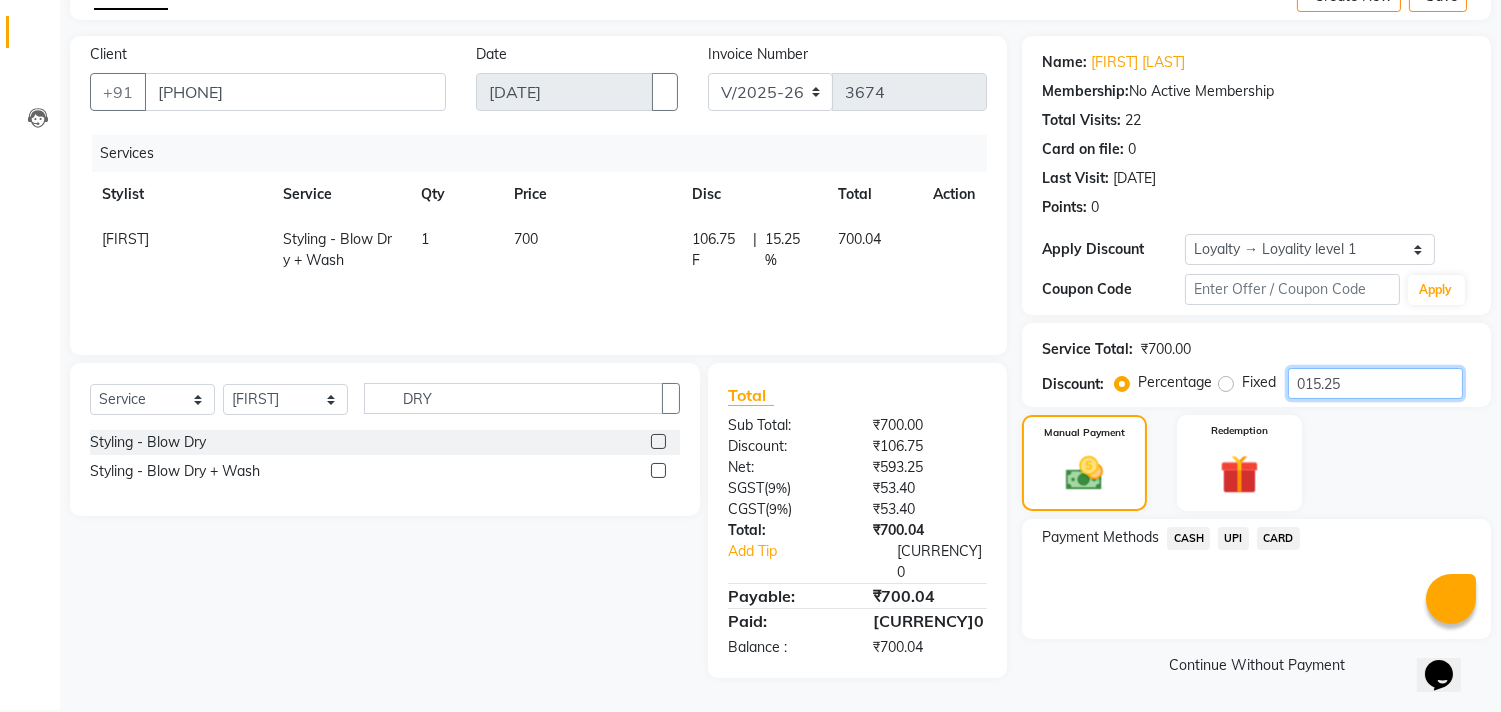 type on "015.25" 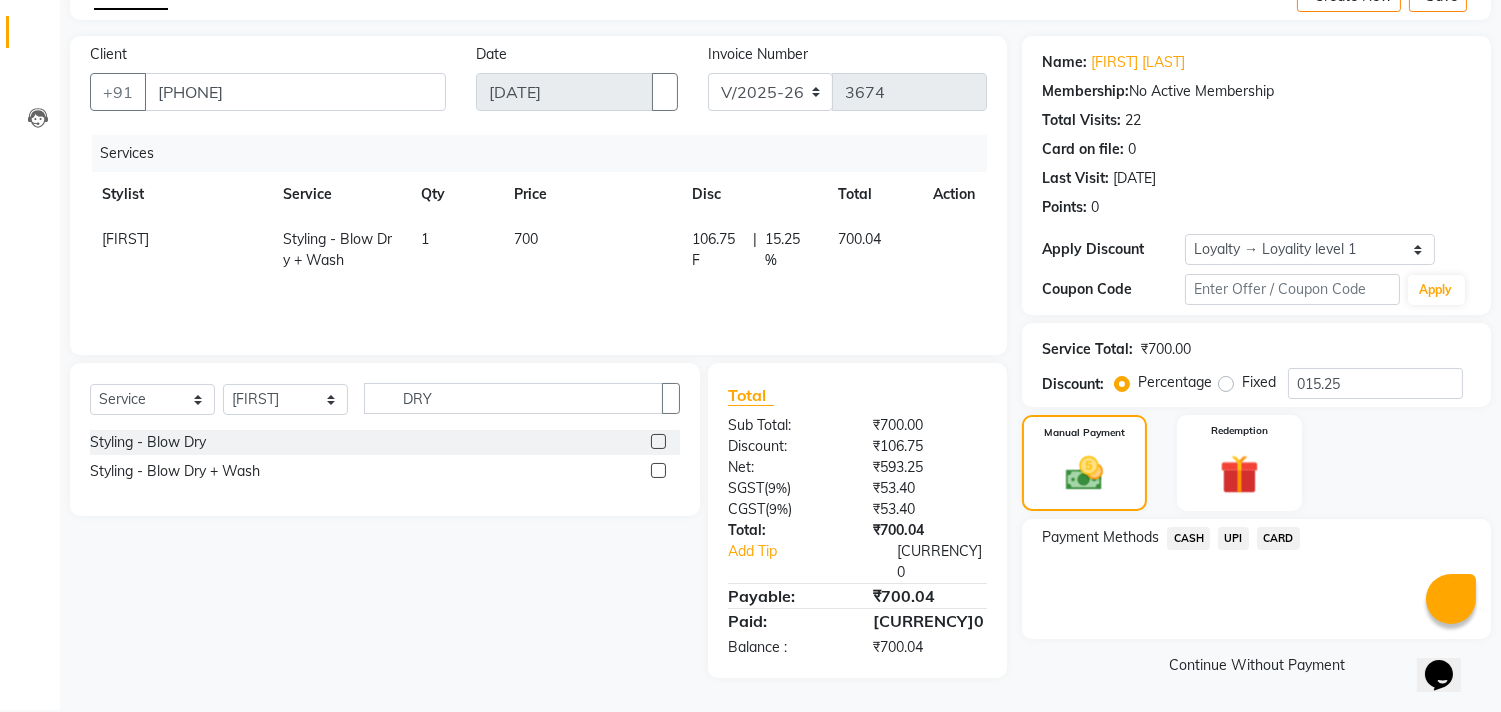 click on "CASH" at bounding box center (1188, 538) 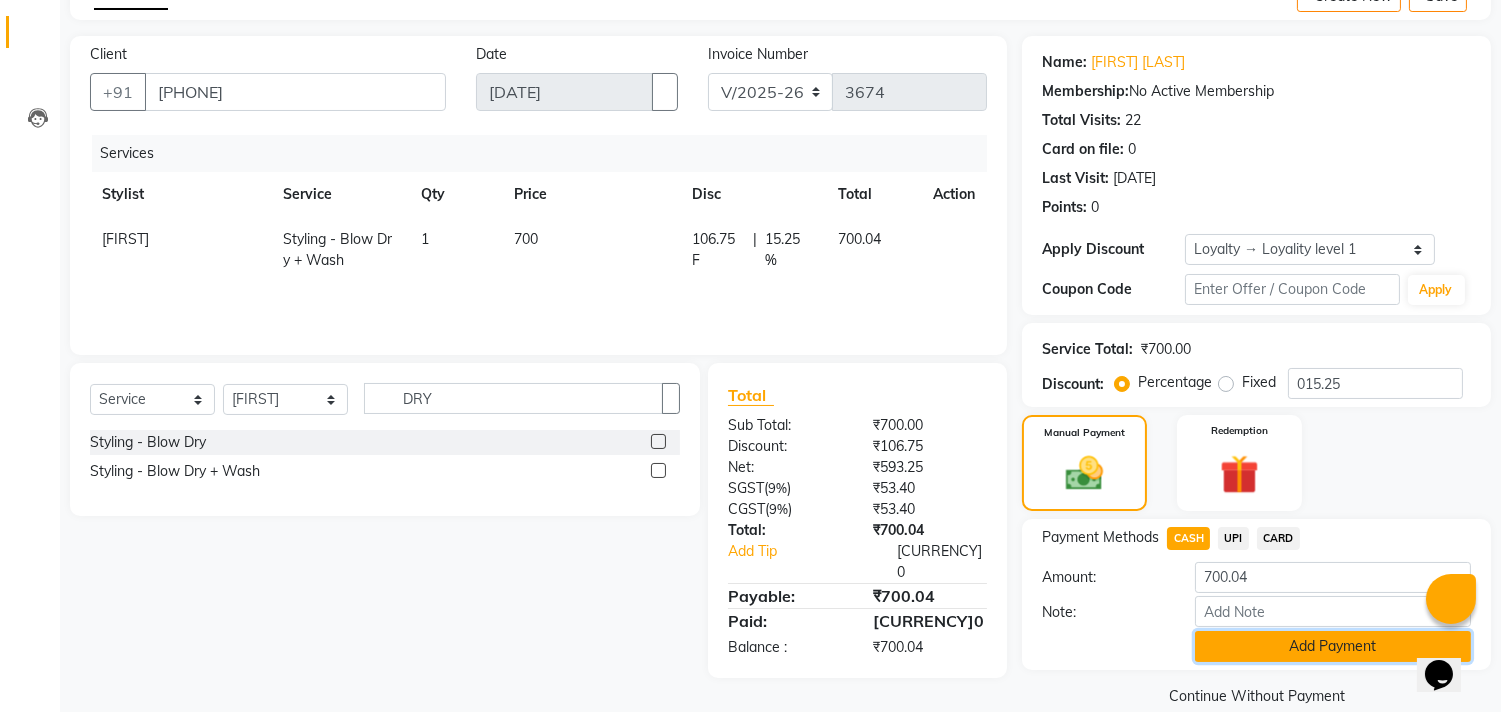 click on "Add Payment" at bounding box center (1333, 646) 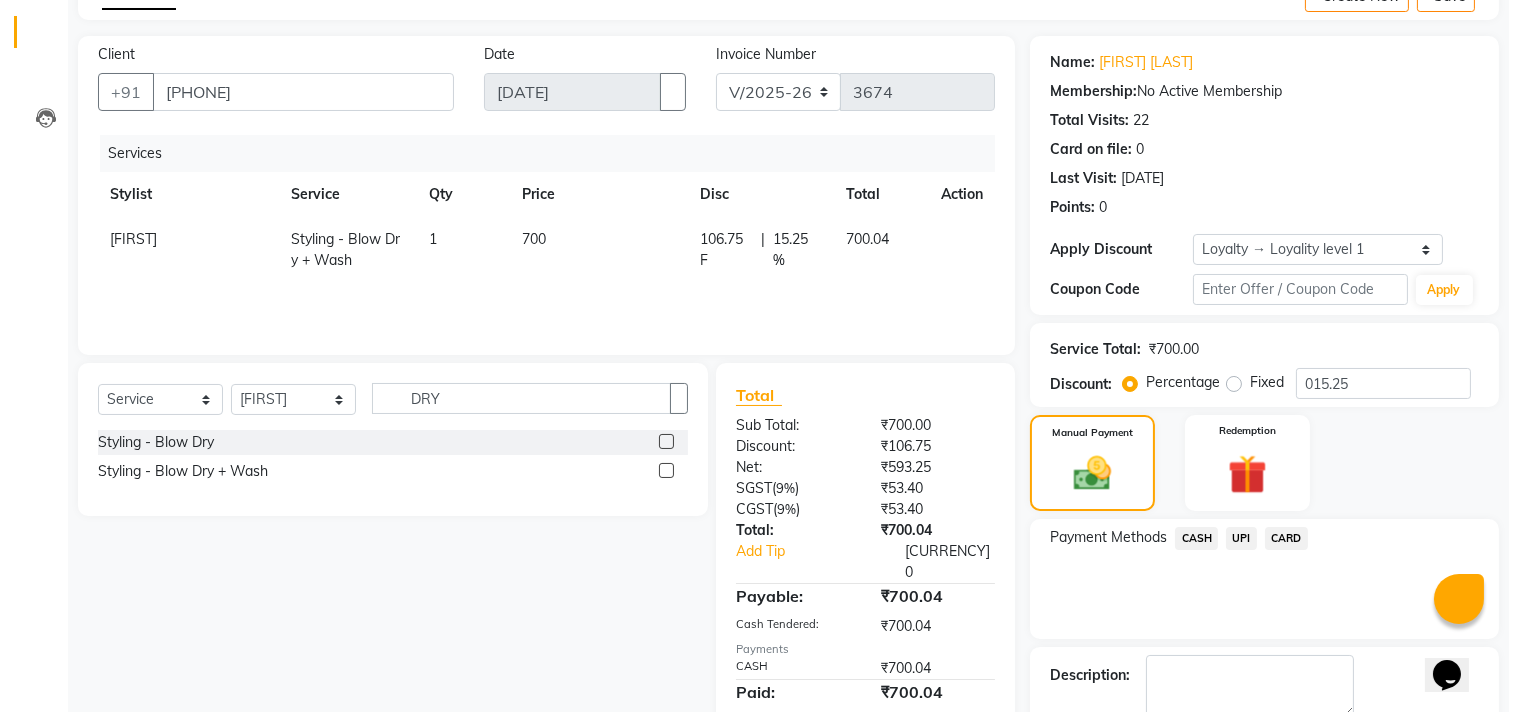 scroll, scrollTop: 278, scrollLeft: 0, axis: vertical 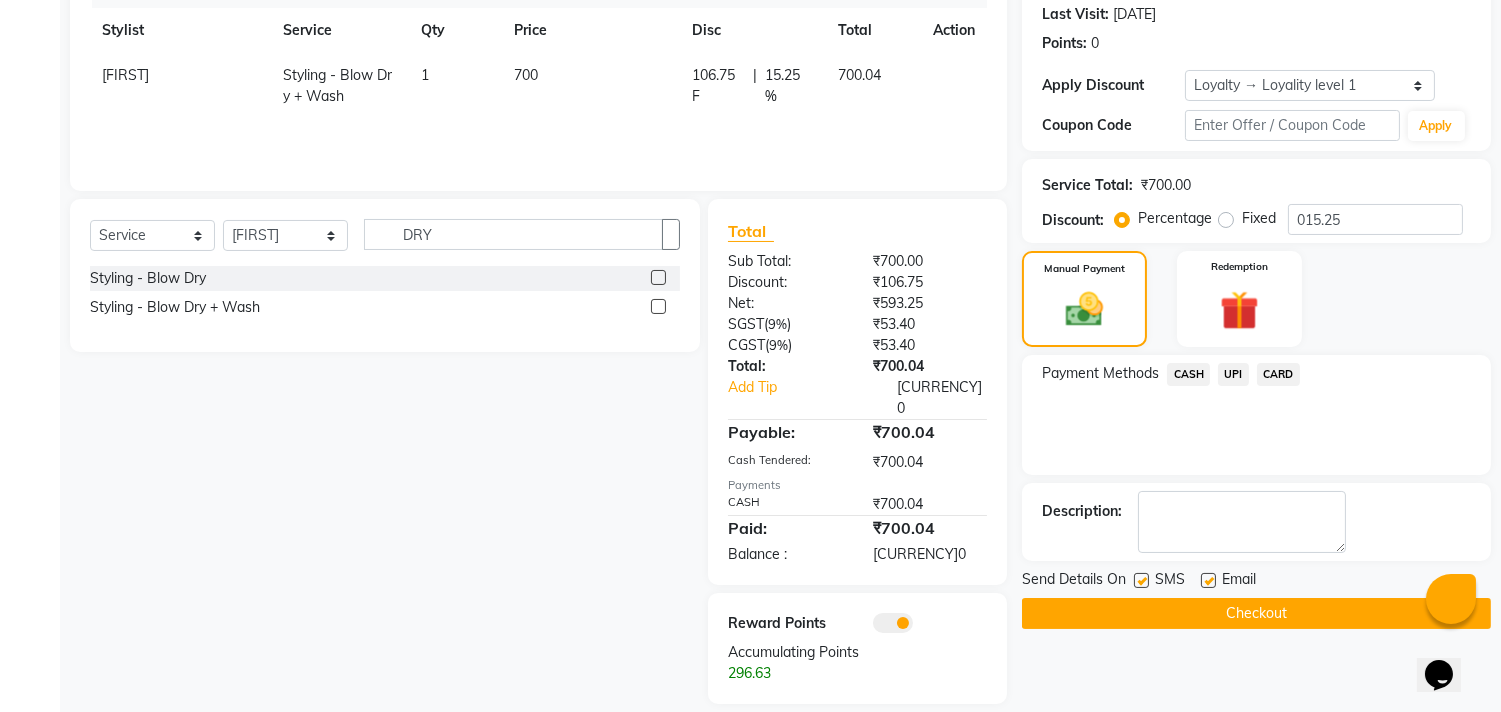 click at bounding box center (893, 623) 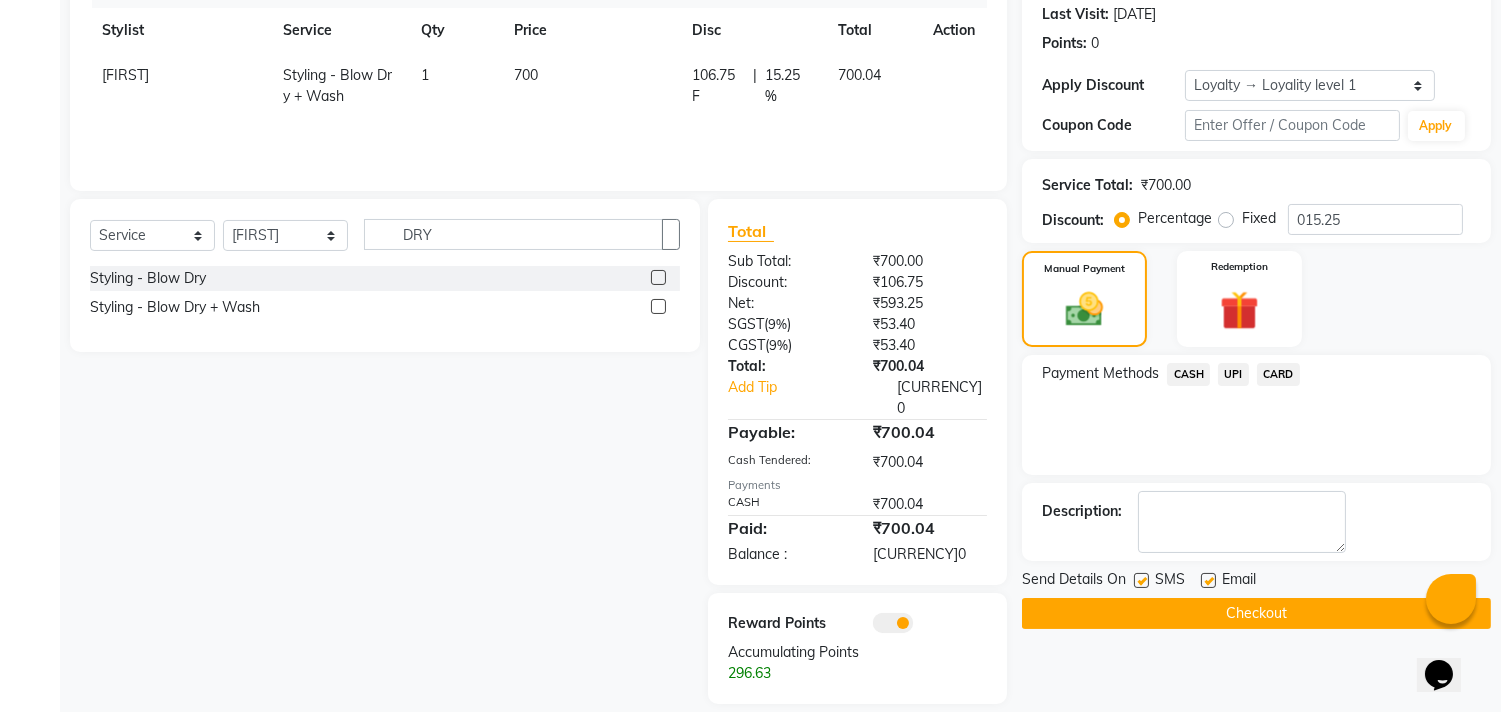 click at bounding box center (873, 628) 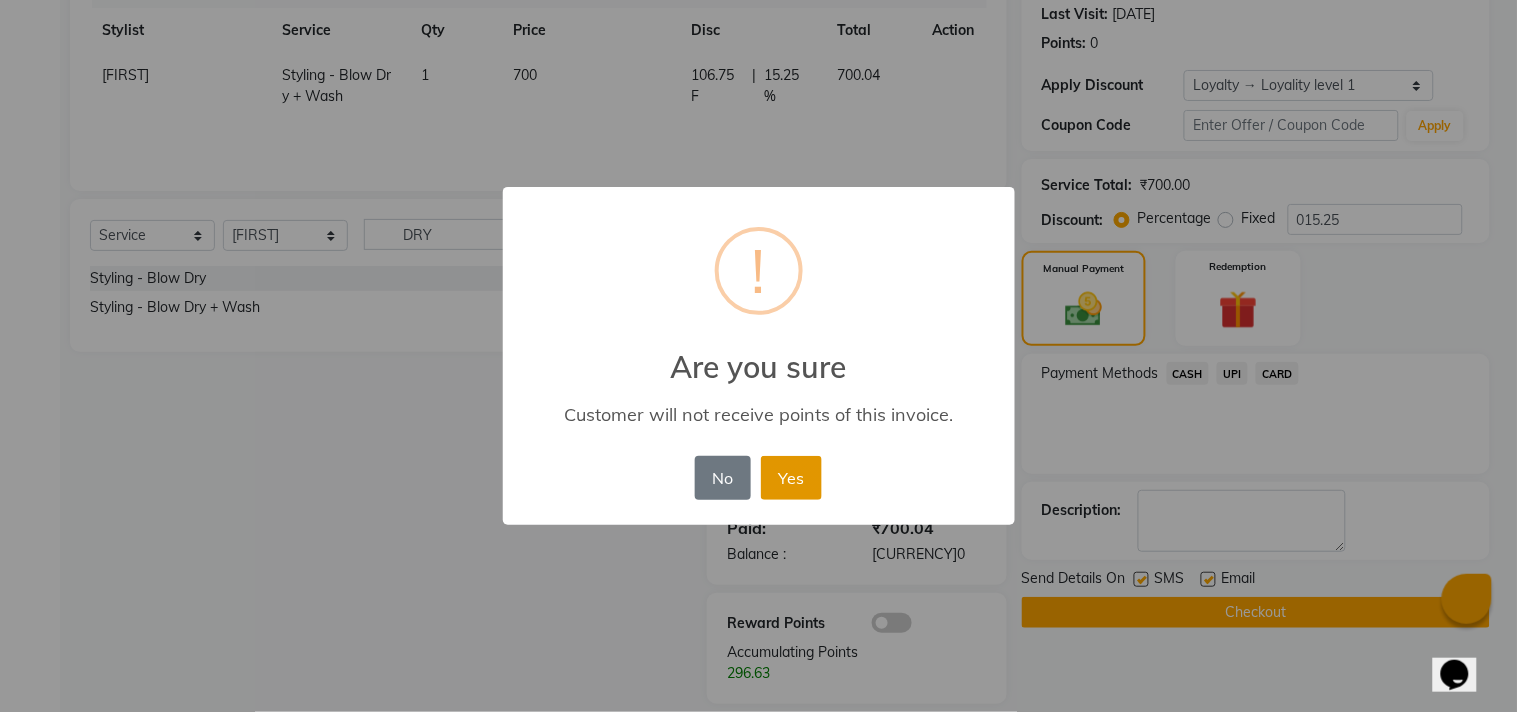 click on "Yes" at bounding box center [791, 478] 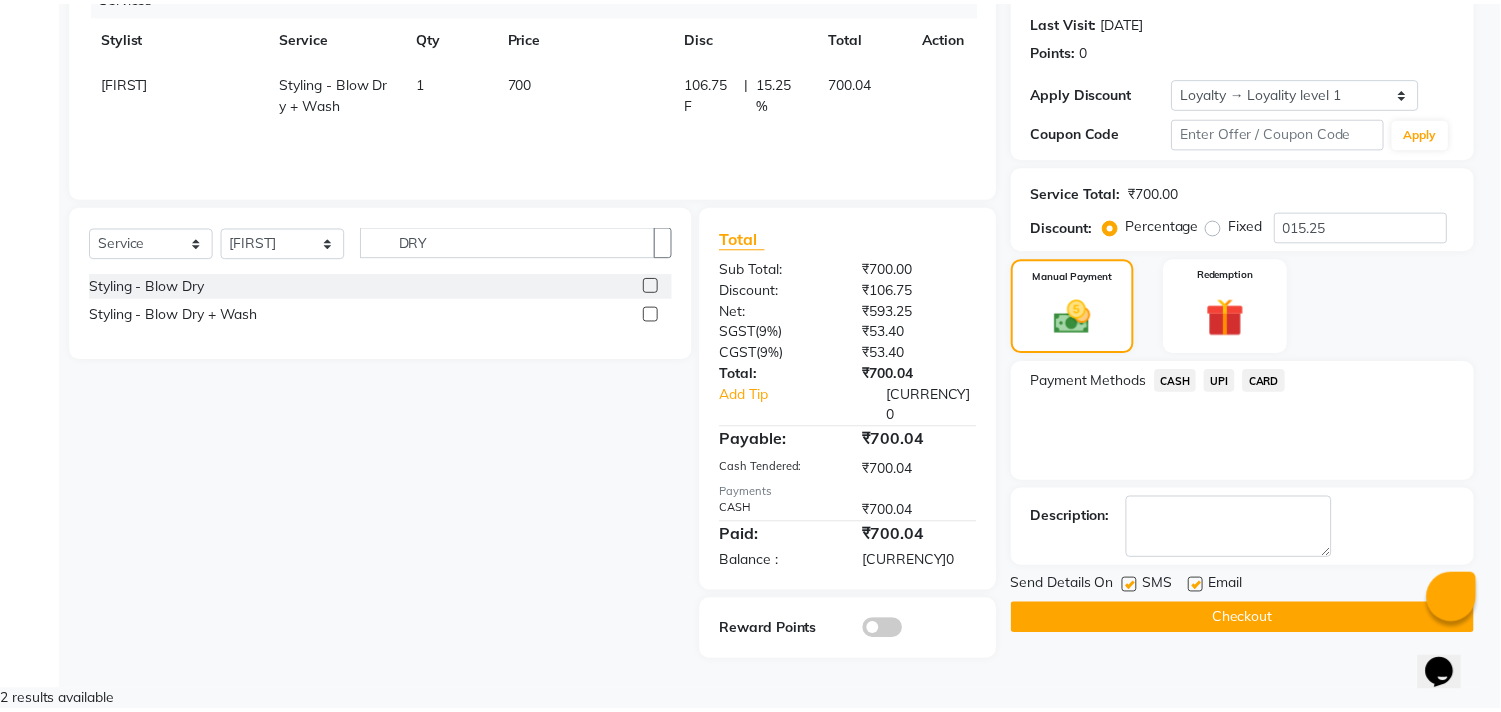 scroll, scrollTop: 228, scrollLeft: 0, axis: vertical 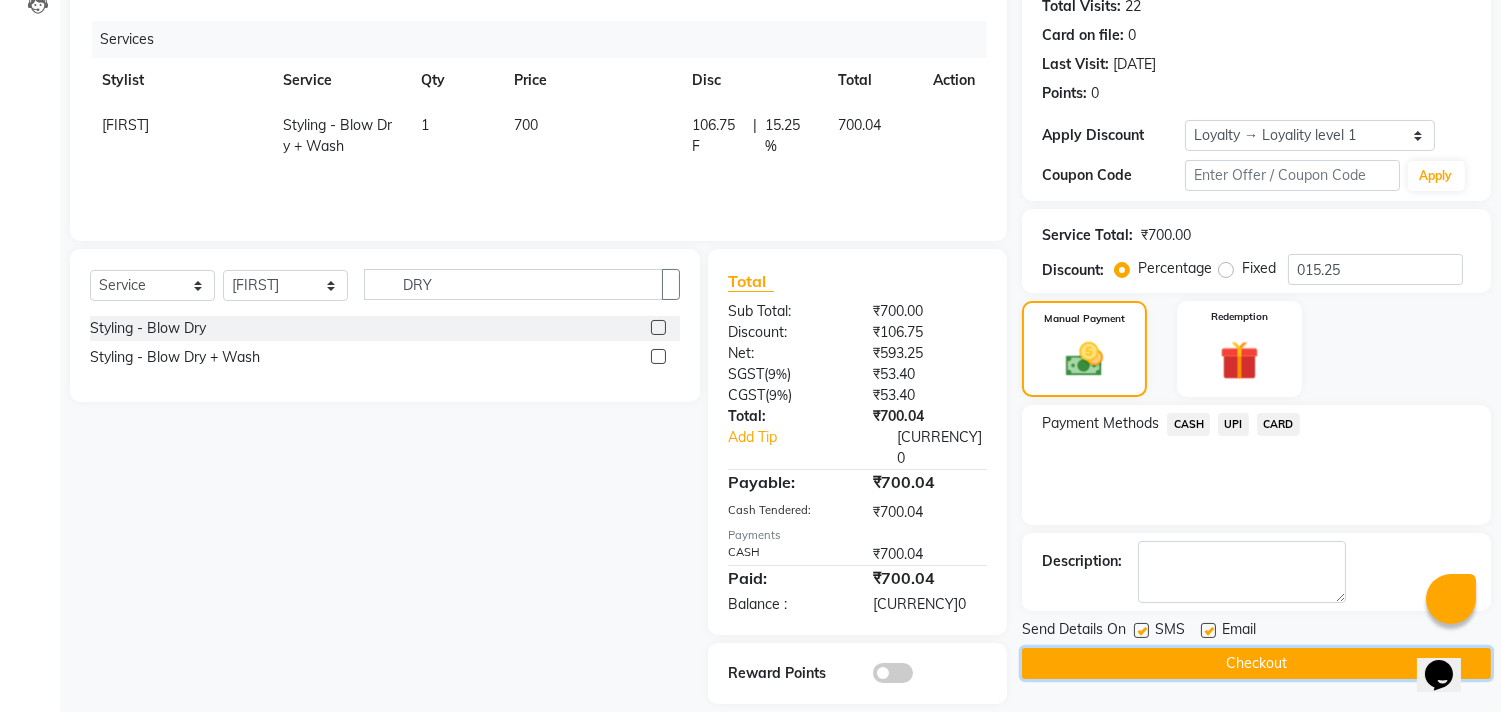 click on "Checkout" at bounding box center (1256, 663) 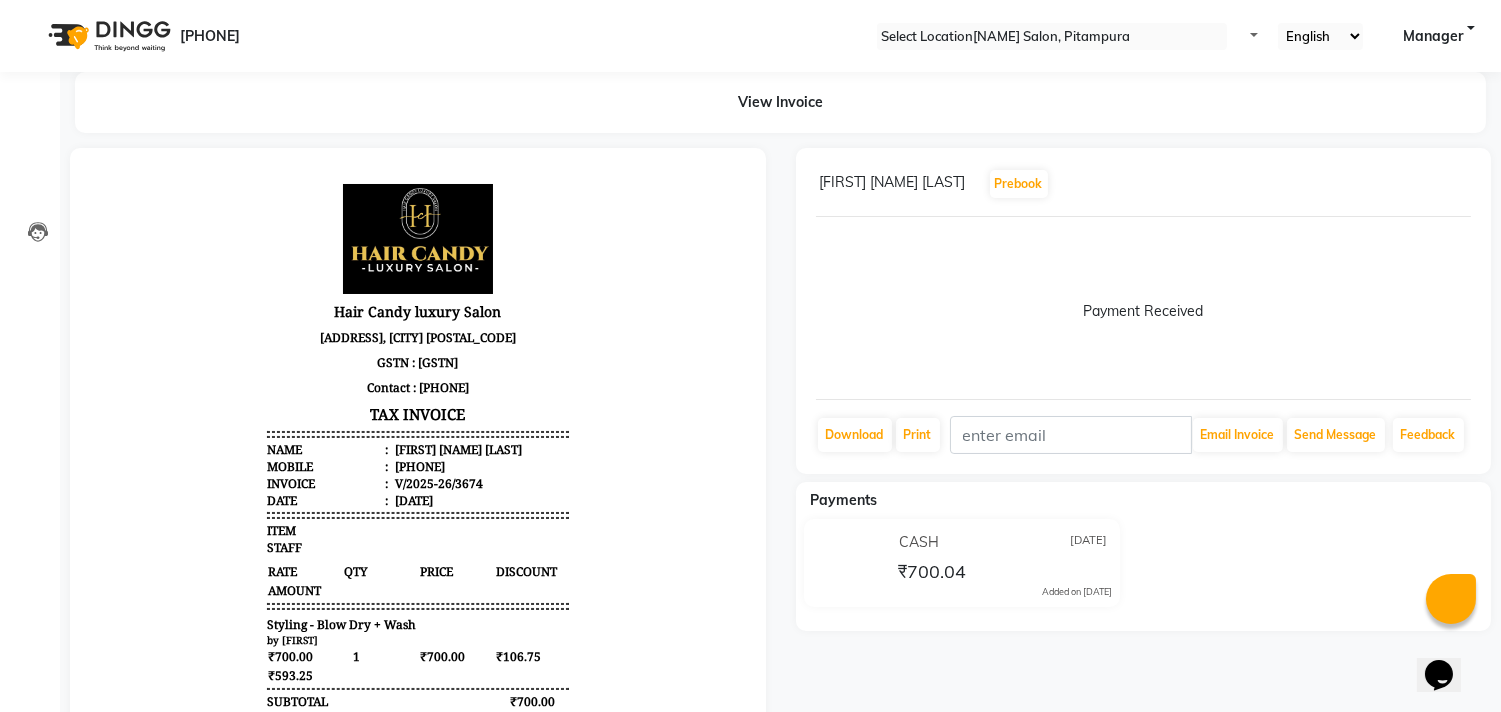 scroll, scrollTop: 0, scrollLeft: 0, axis: both 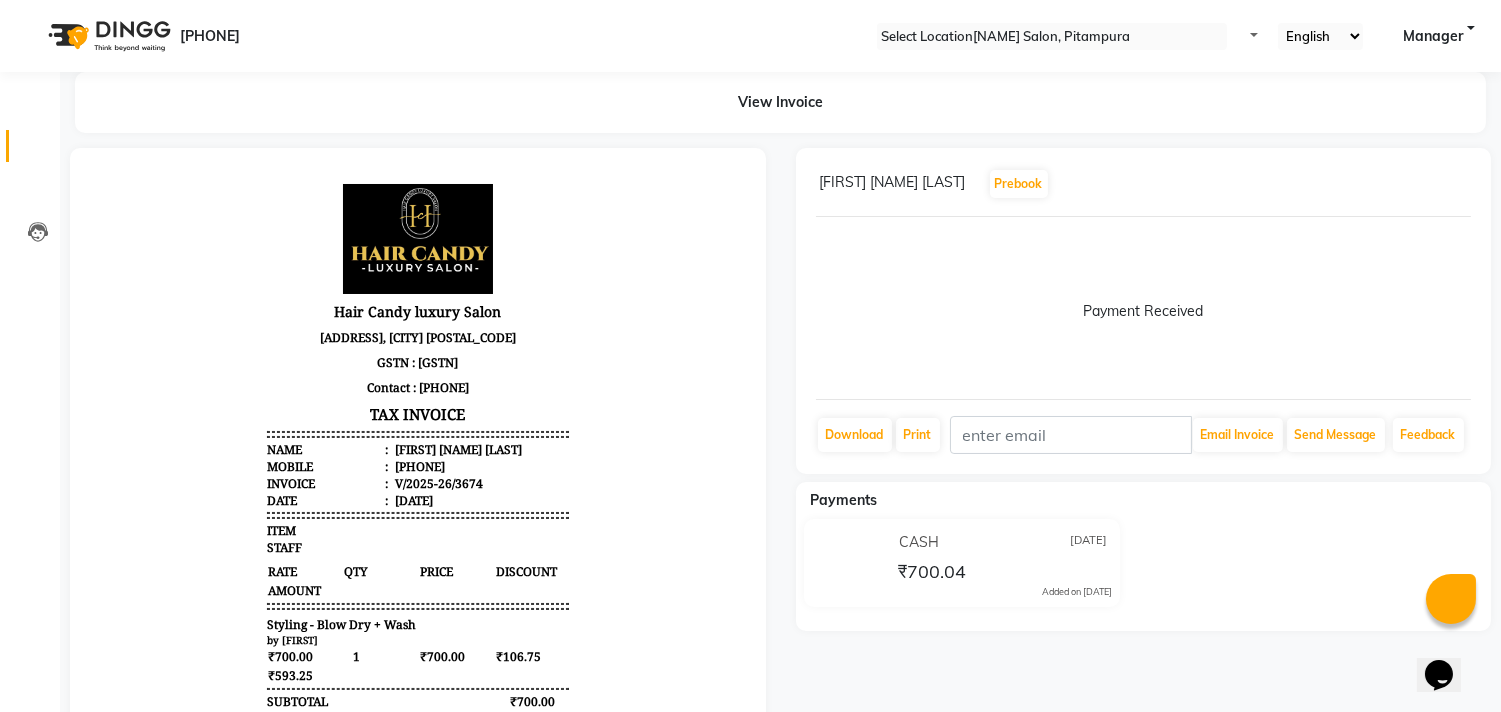 click at bounding box center (38, 151) 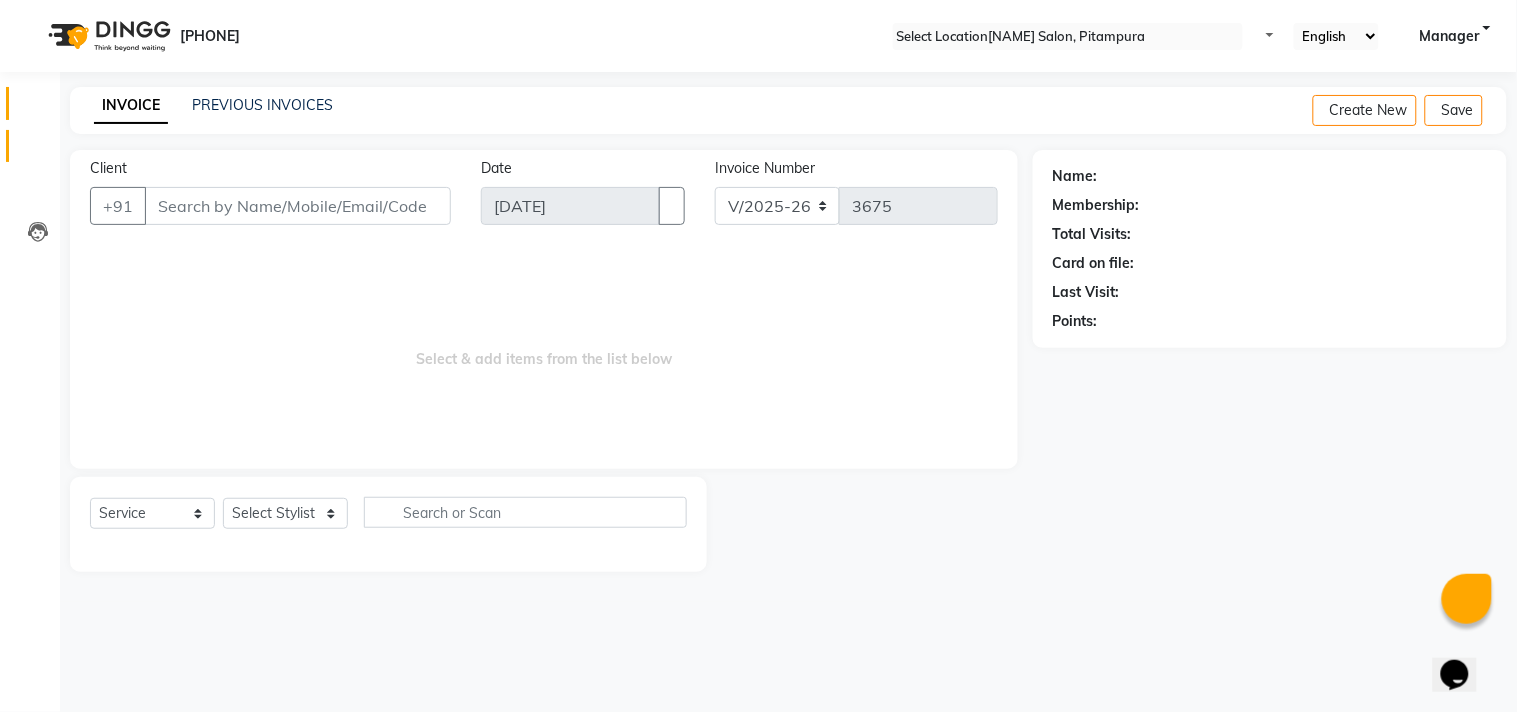 click at bounding box center [37, 108] 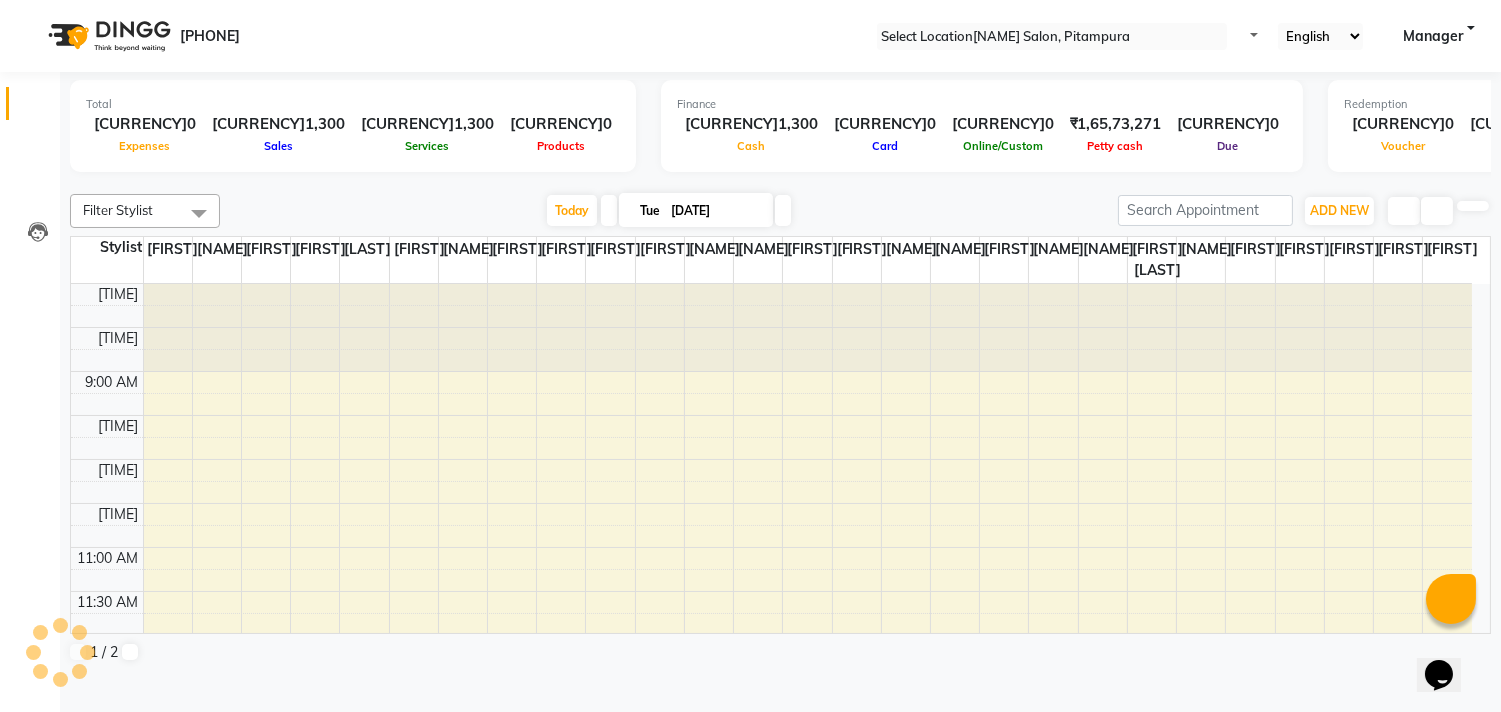 scroll, scrollTop: 0, scrollLeft: 0, axis: both 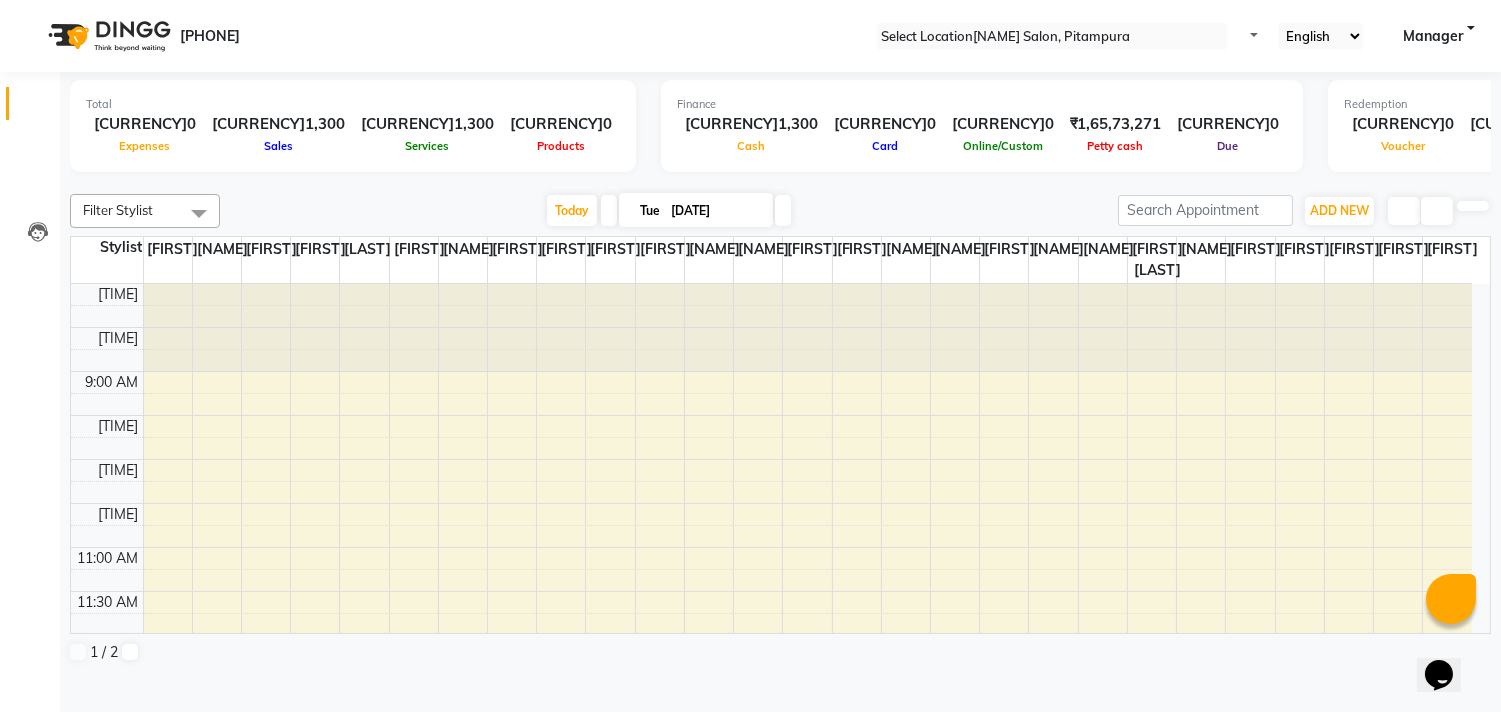 click at bounding box center (609, 210) 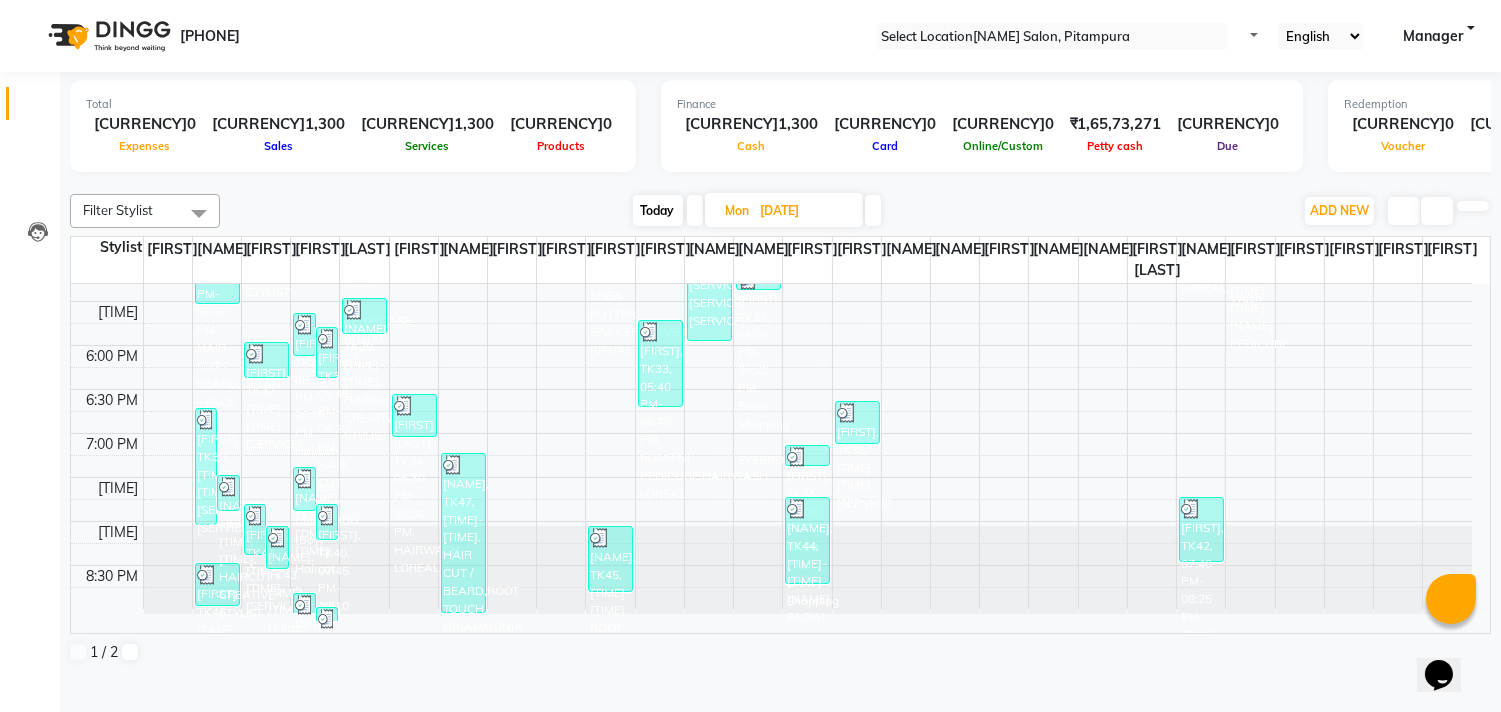 scroll, scrollTop: 848, scrollLeft: 0, axis: vertical 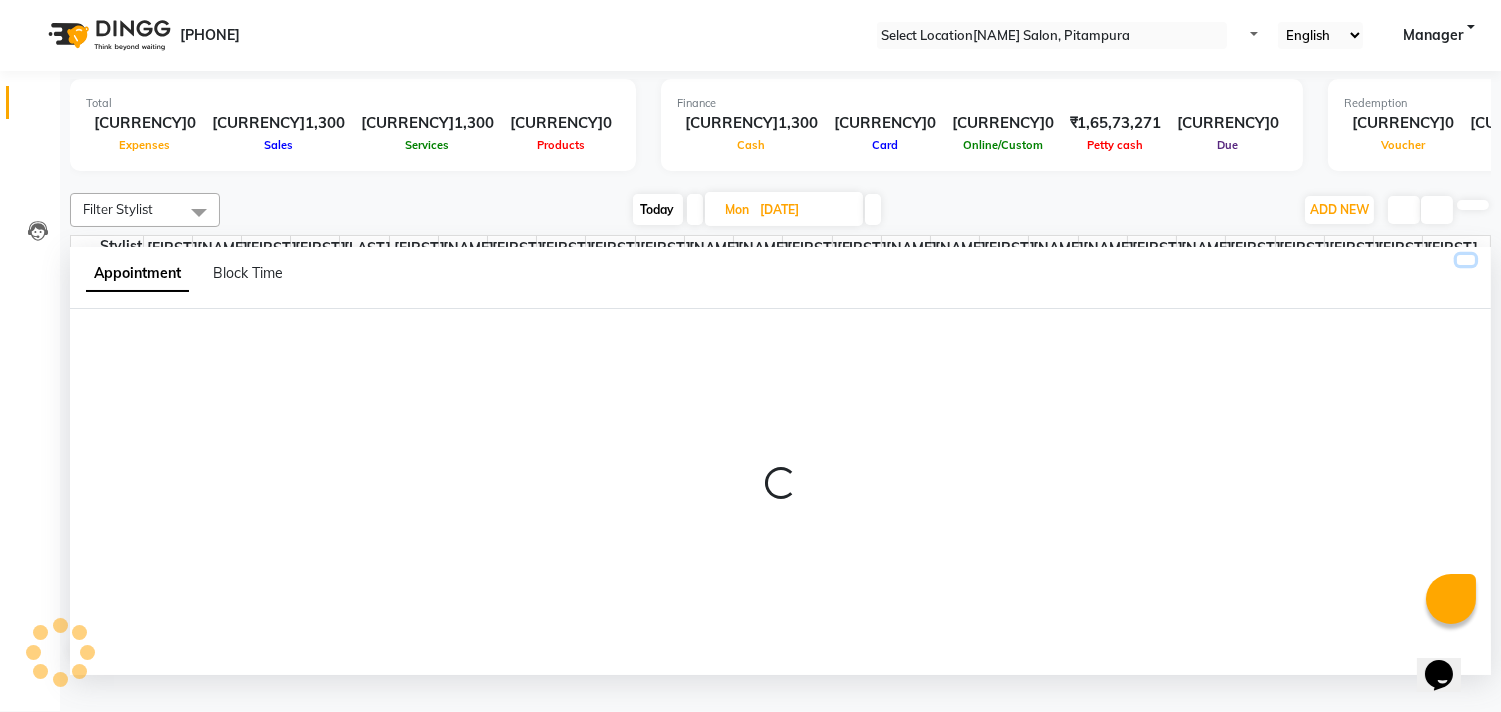 click at bounding box center (1466, 260) 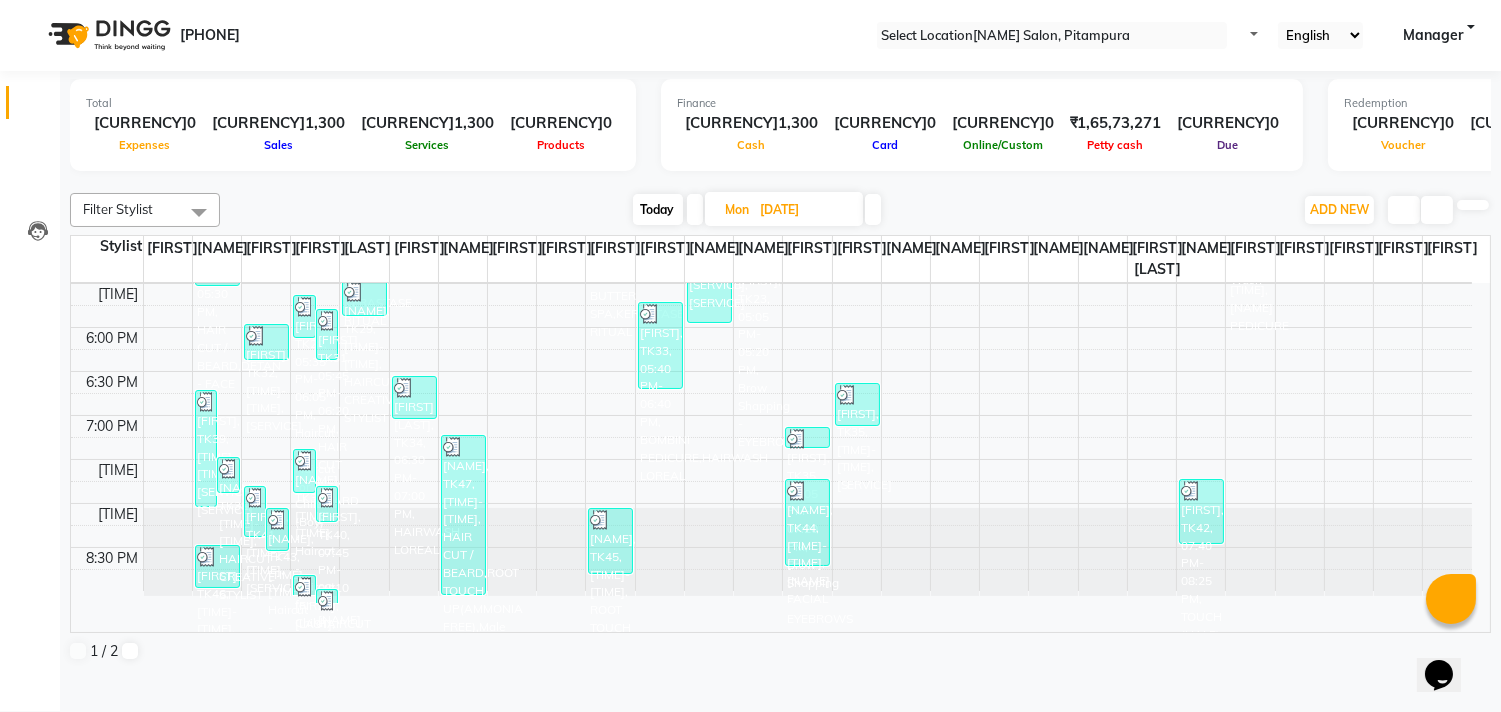 click at bounding box center [873, 209] 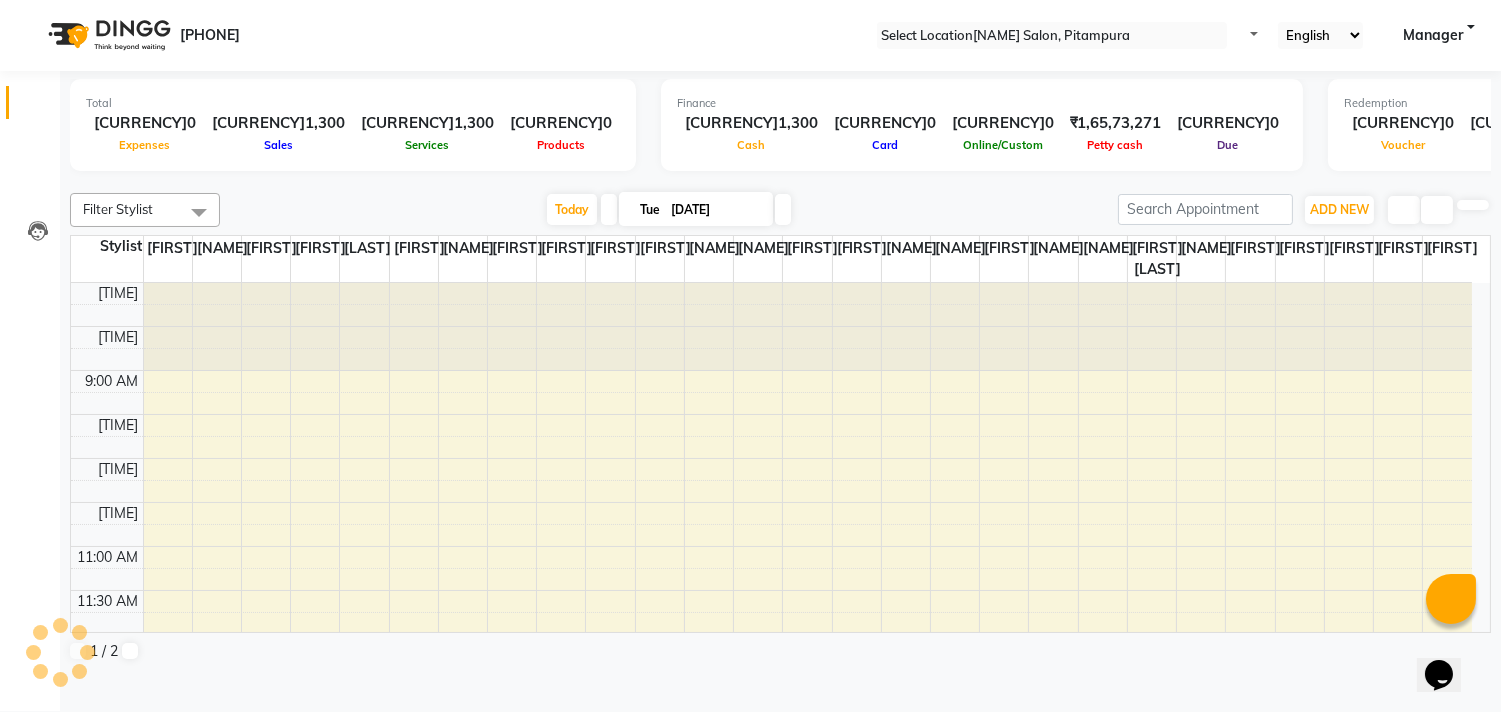 scroll, scrollTop: 531, scrollLeft: 0, axis: vertical 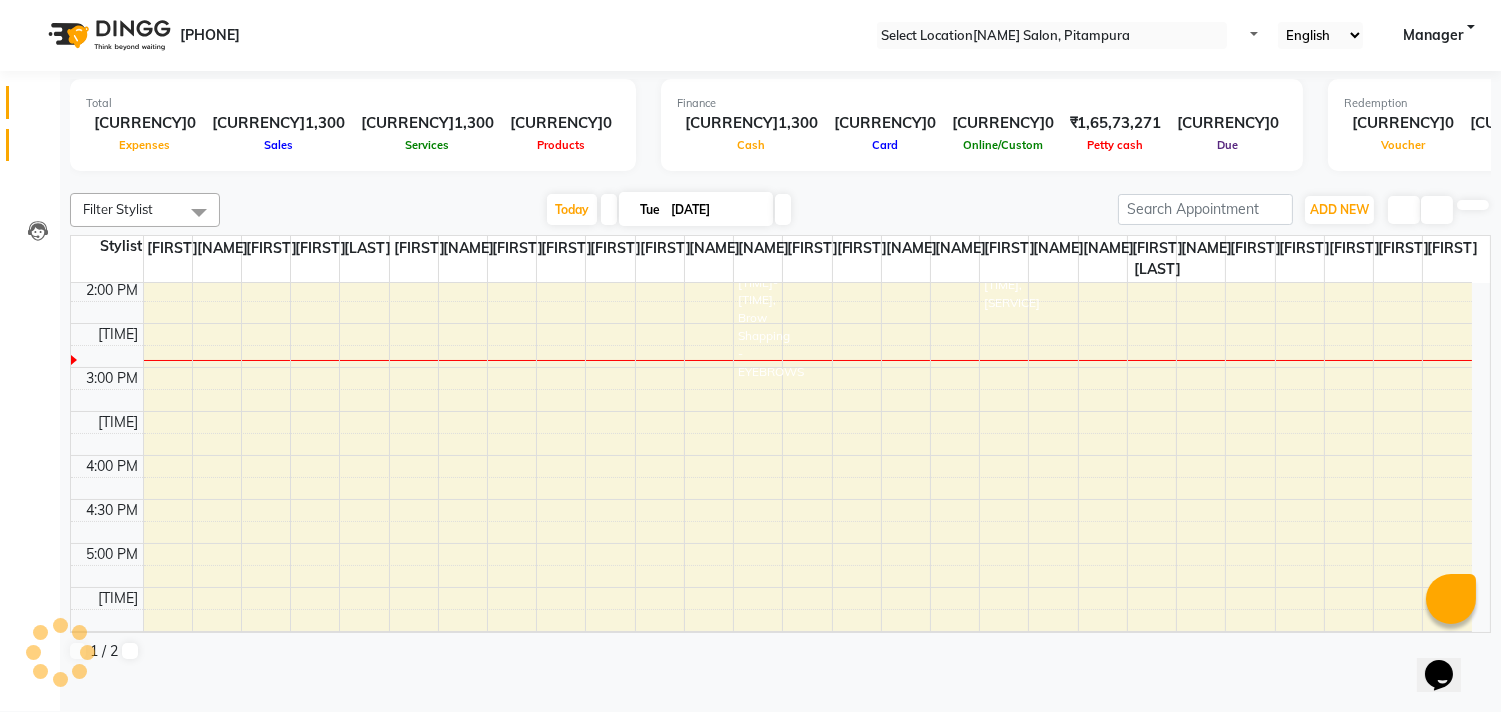 click at bounding box center (38, 150) 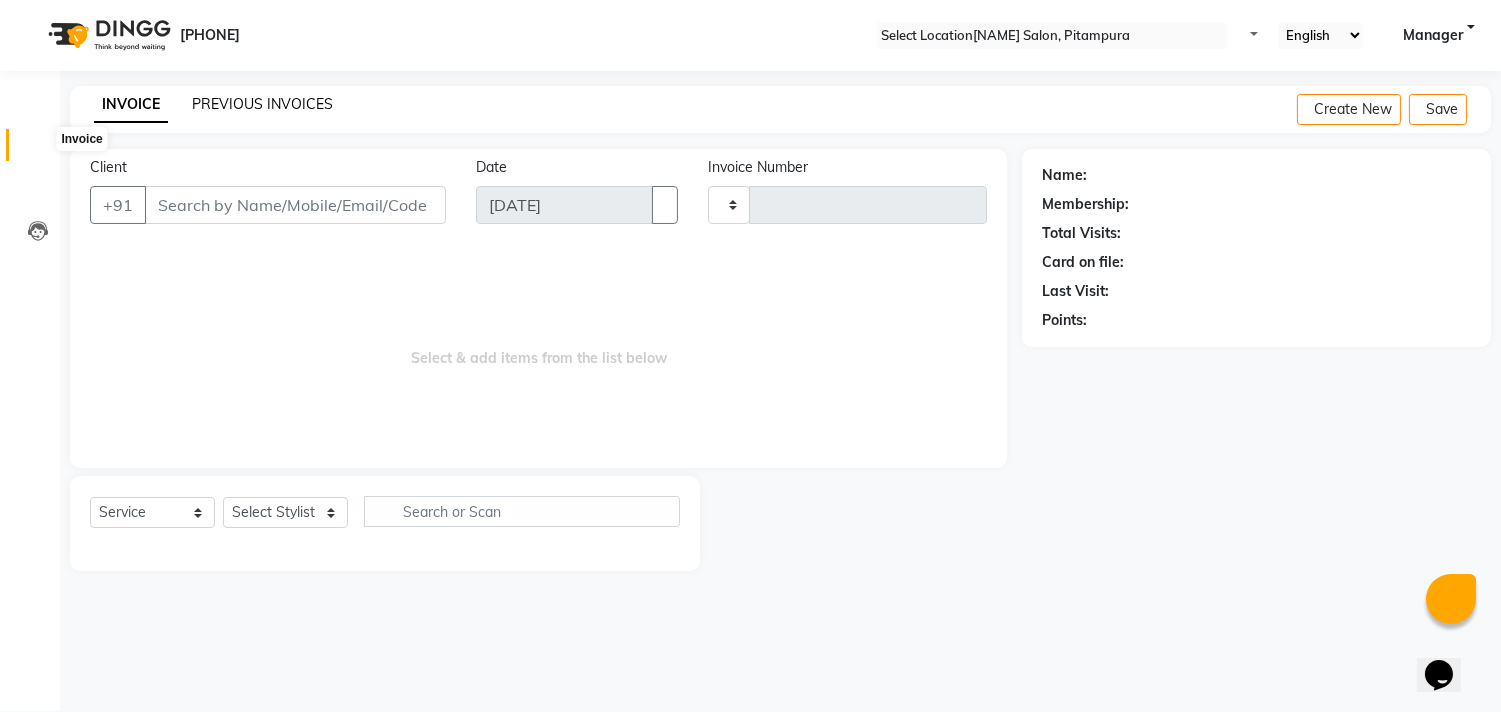 click on "PREVIOUS INVOICES" at bounding box center [262, 104] 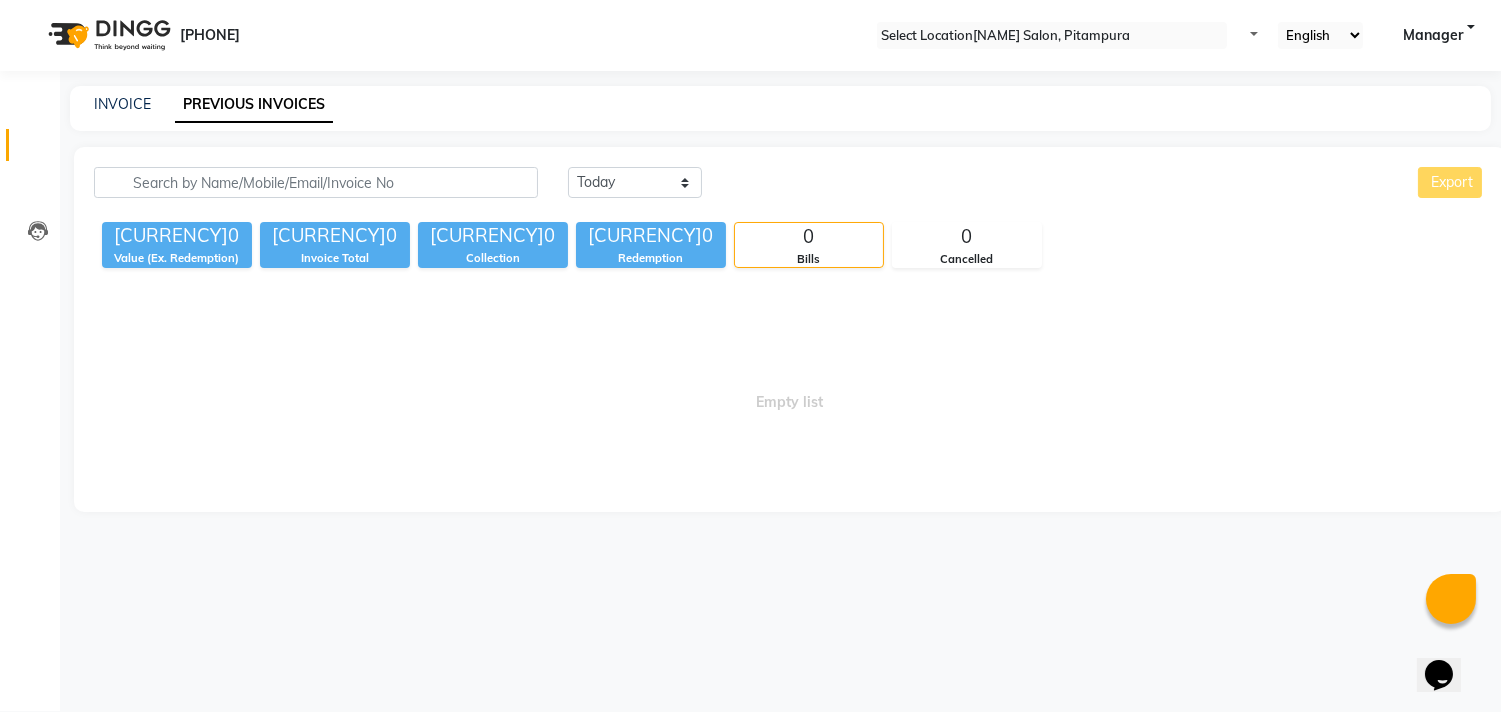 scroll, scrollTop: 0, scrollLeft: 0, axis: both 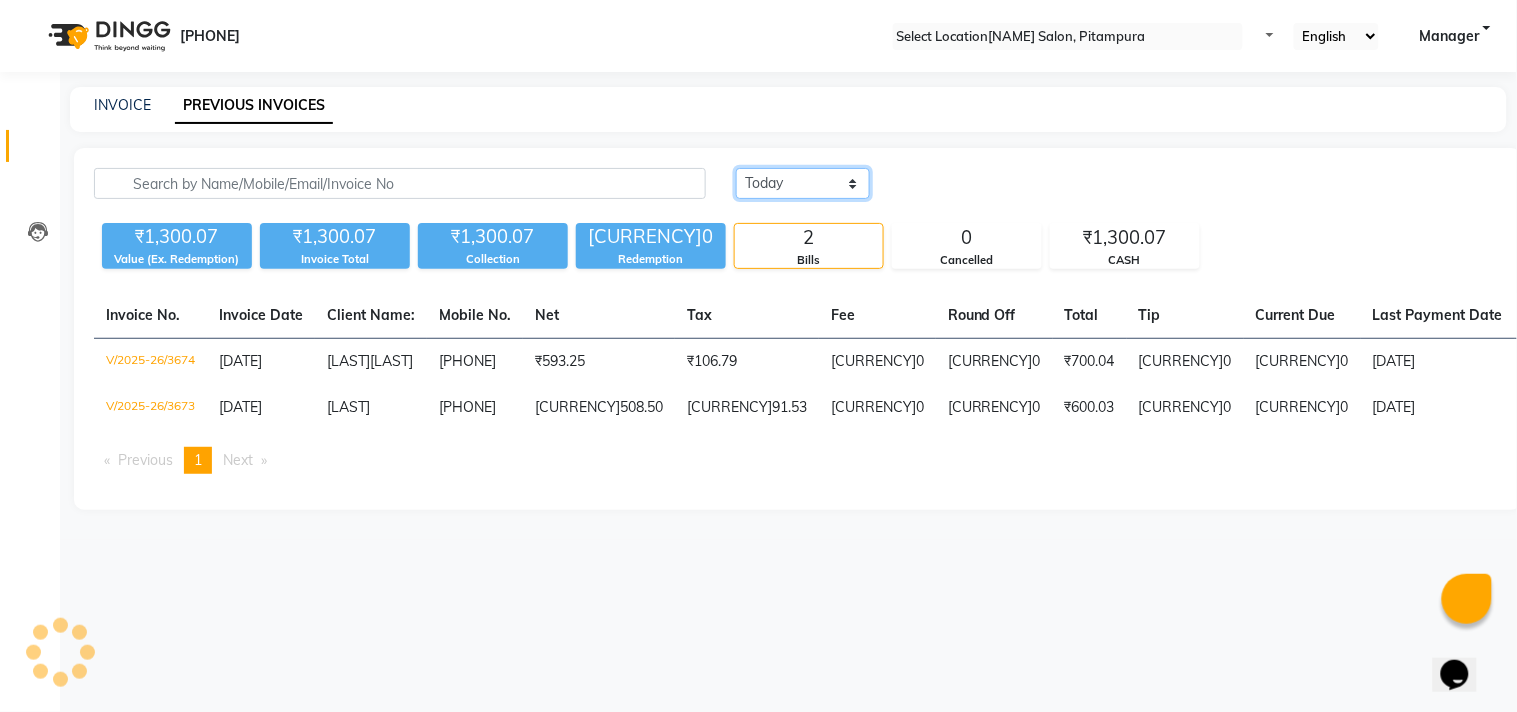 click on "Today Yesterday Custom Range" at bounding box center (803, 183) 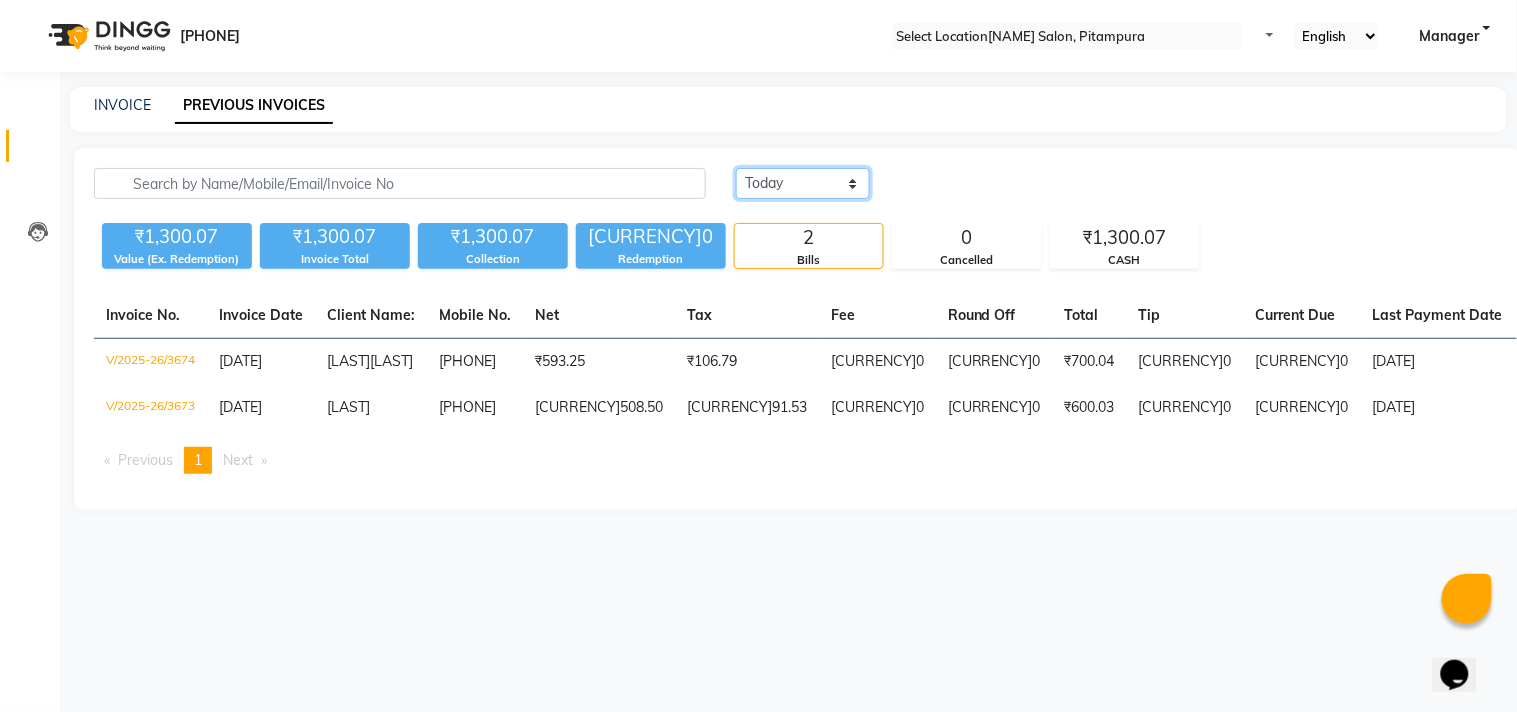 select on "yesterday" 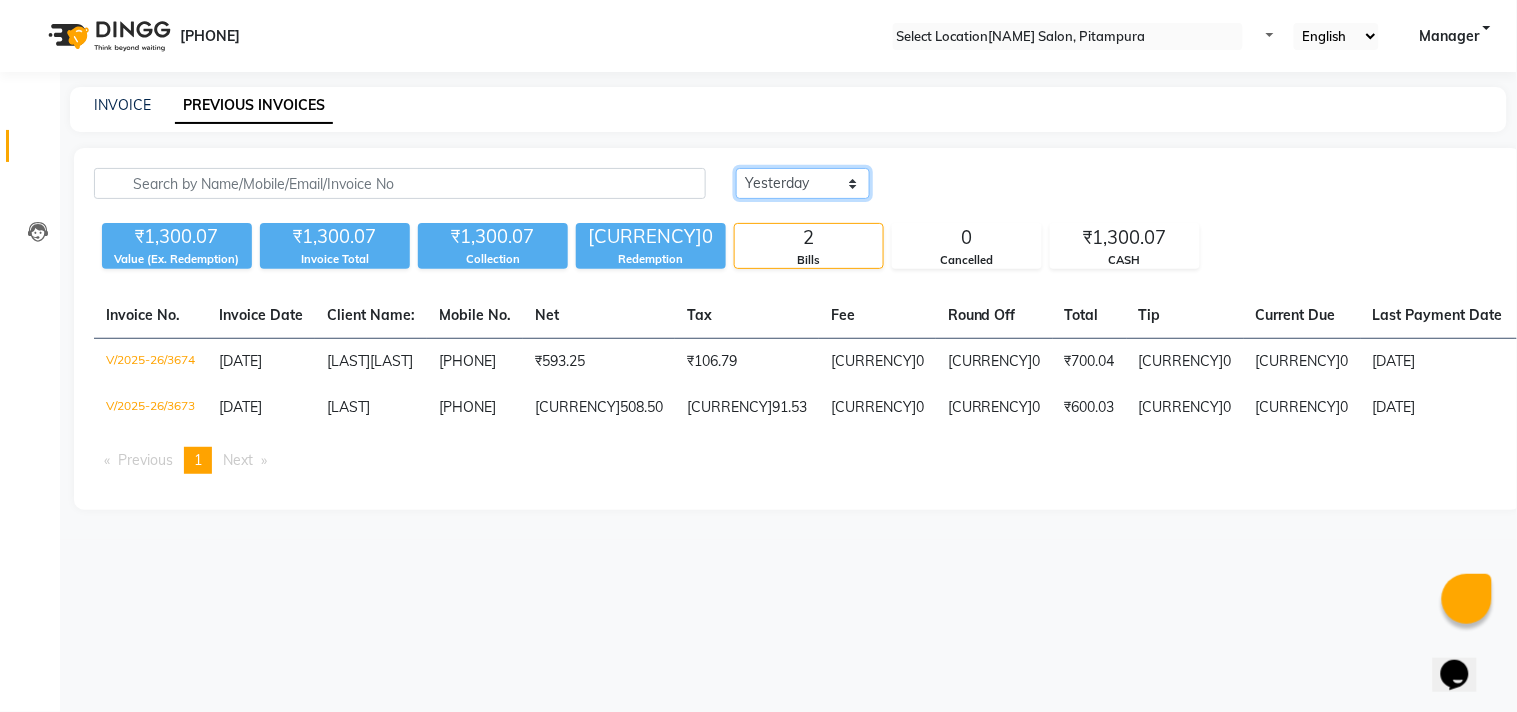 click on "Today Yesterday Custom Range" at bounding box center [803, 183] 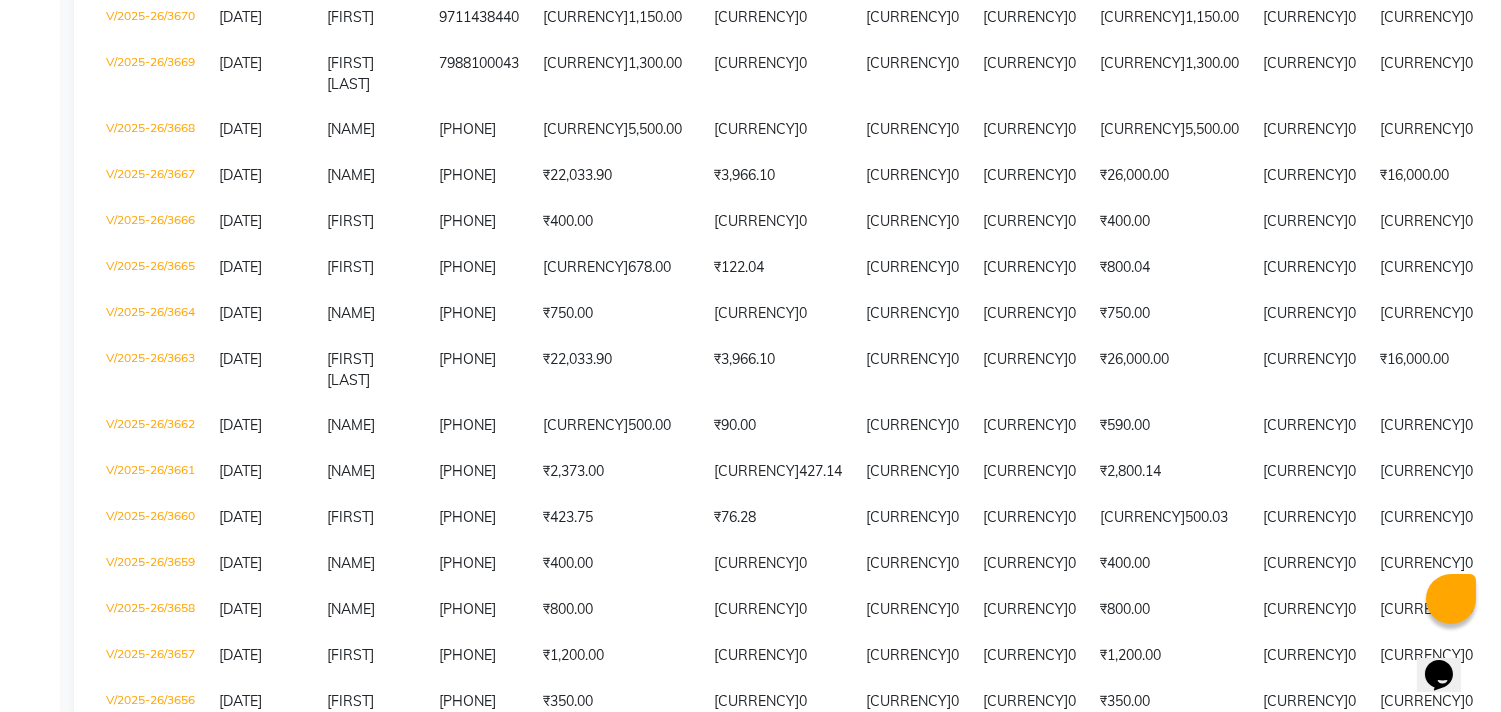 scroll, scrollTop: 0, scrollLeft: 0, axis: both 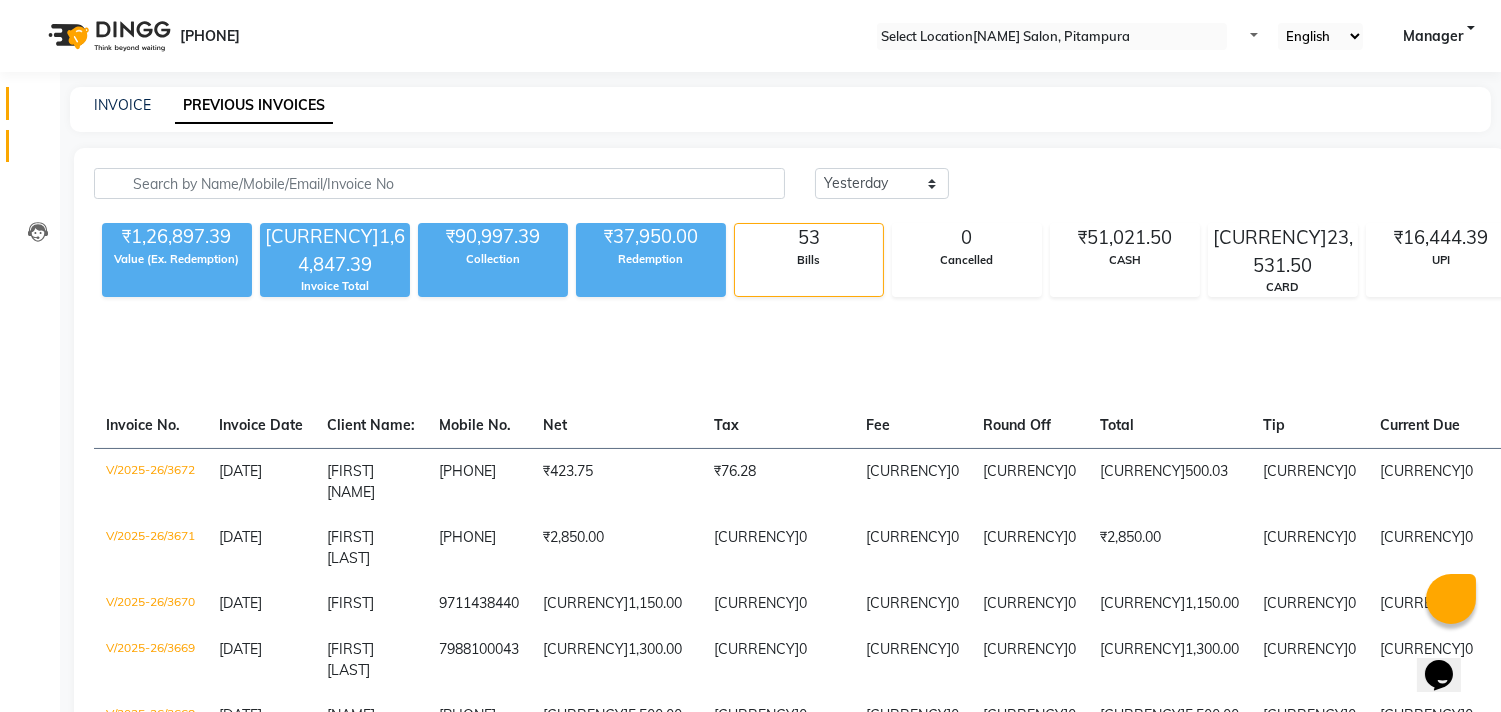 click on "Calendar" at bounding box center (30, 103) 